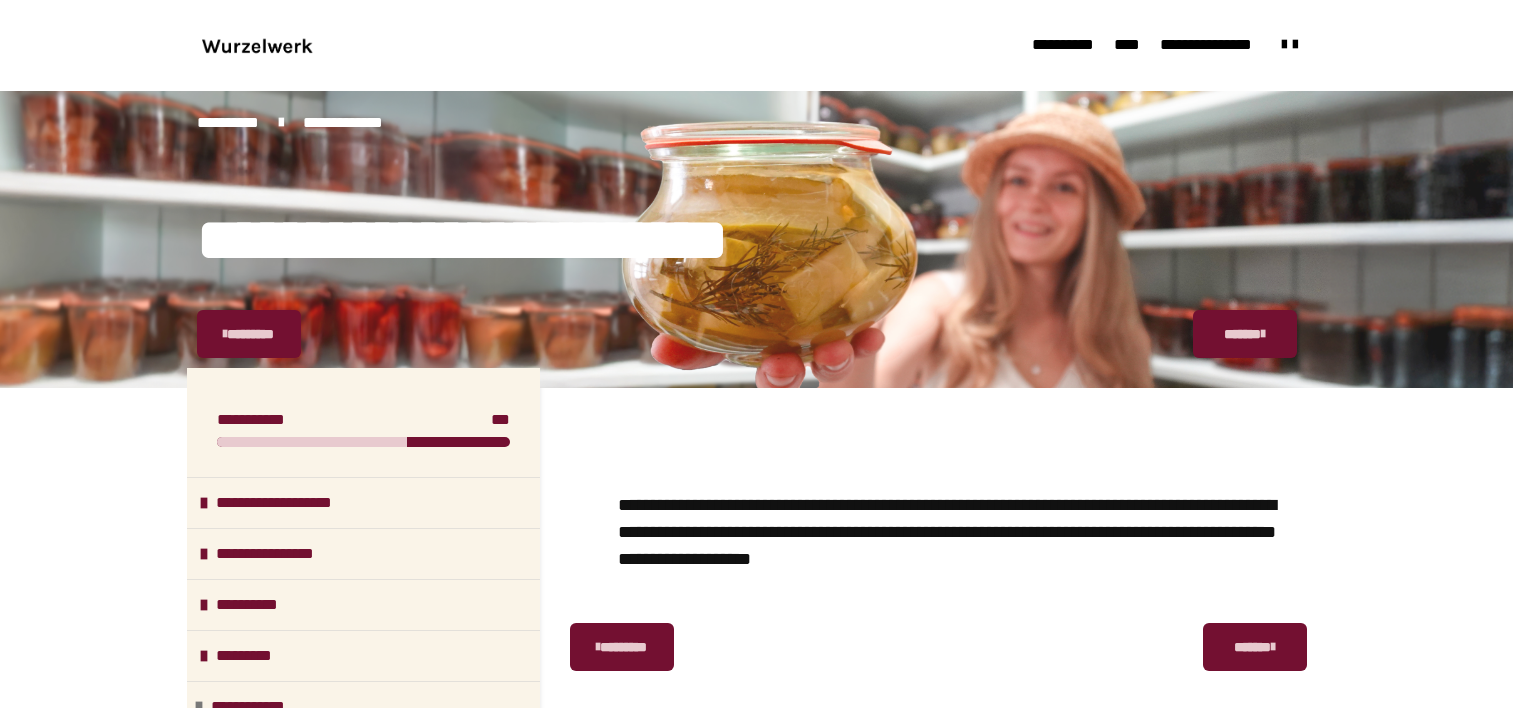 scroll, scrollTop: 0, scrollLeft: 0, axis: both 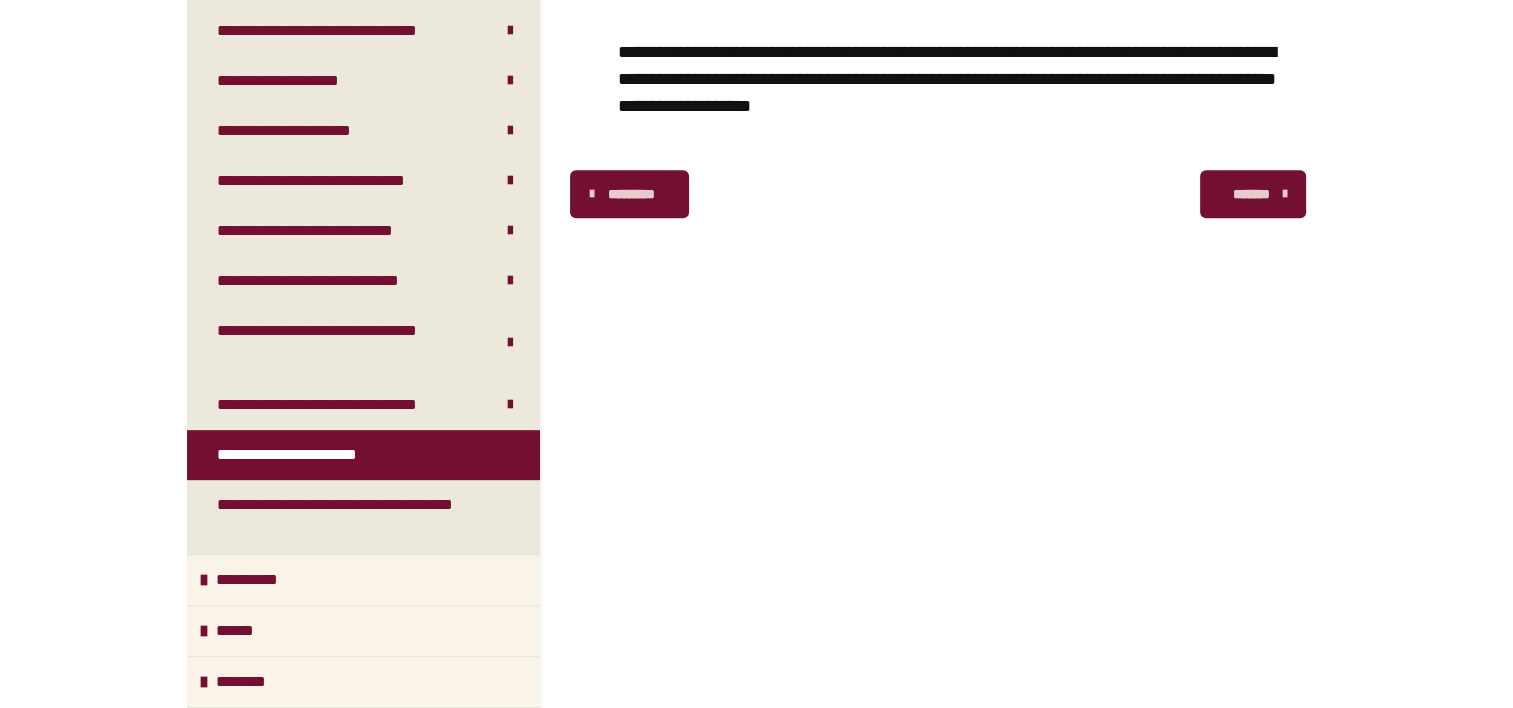 click on "*******" at bounding box center (1251, 194) 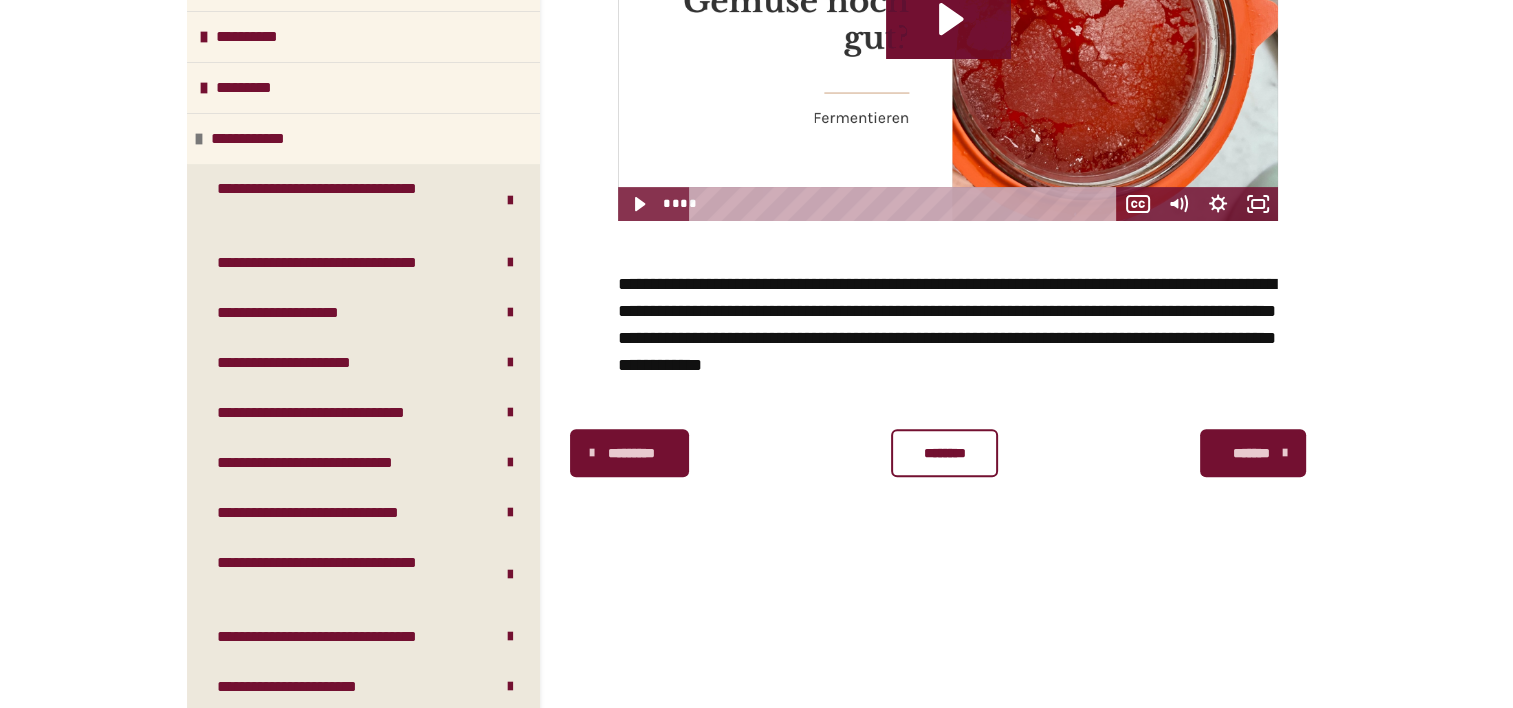 scroll, scrollTop: 560, scrollLeft: 0, axis: vertical 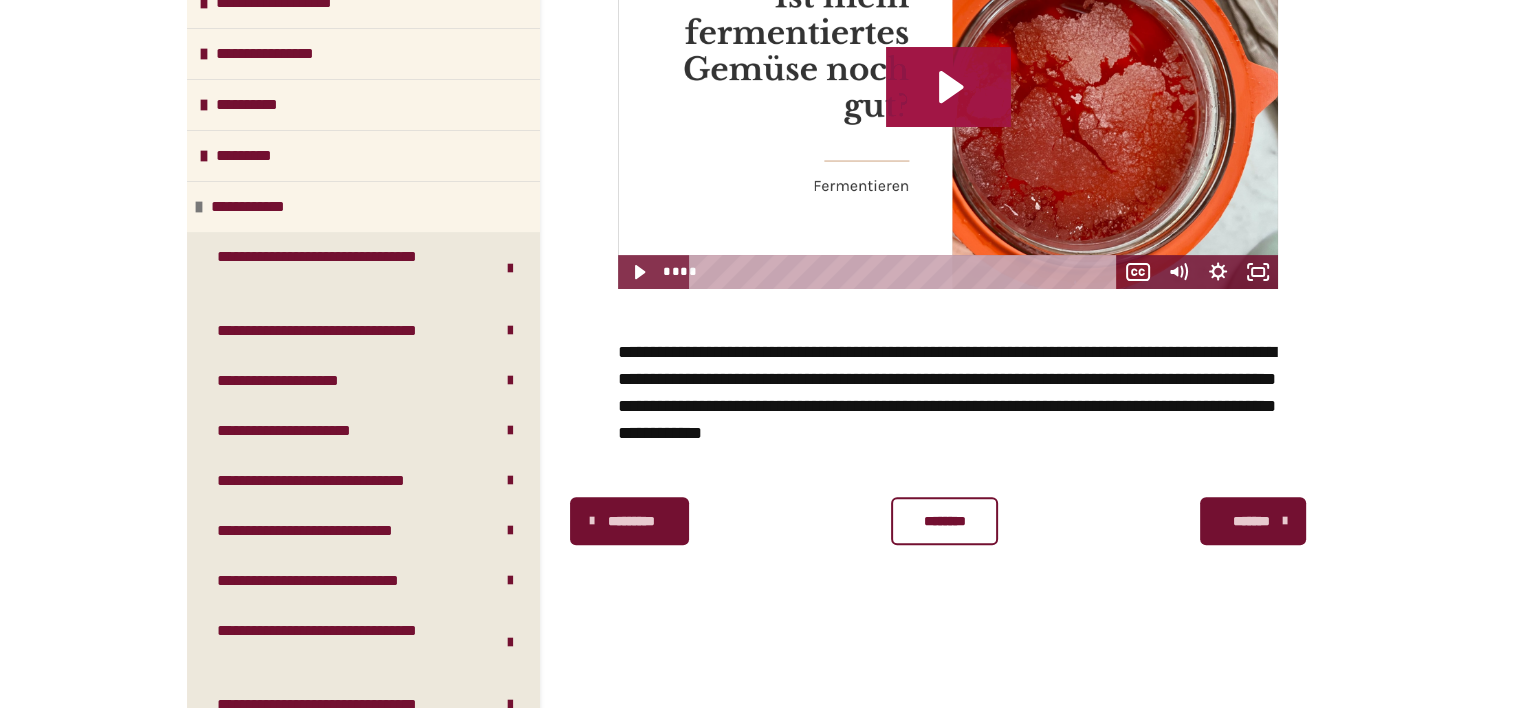click 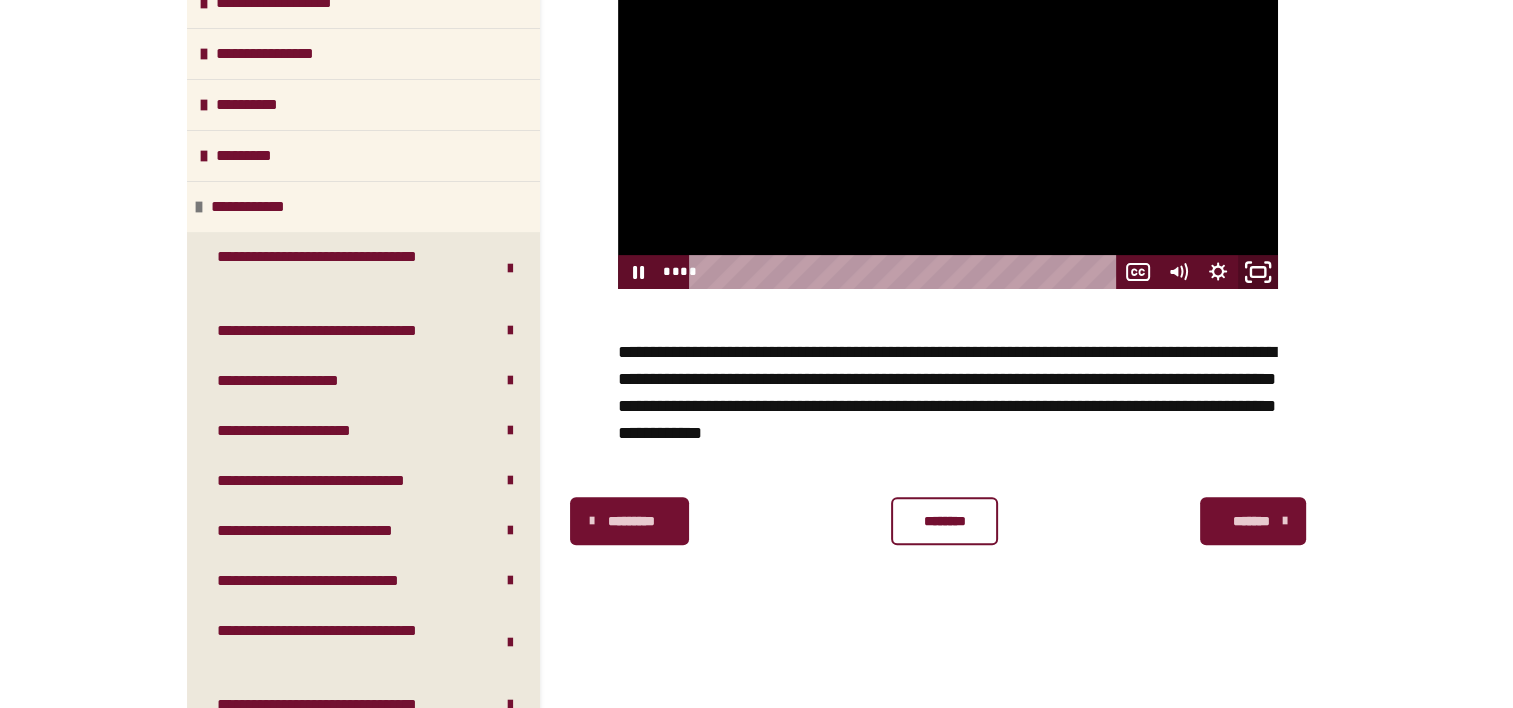 click 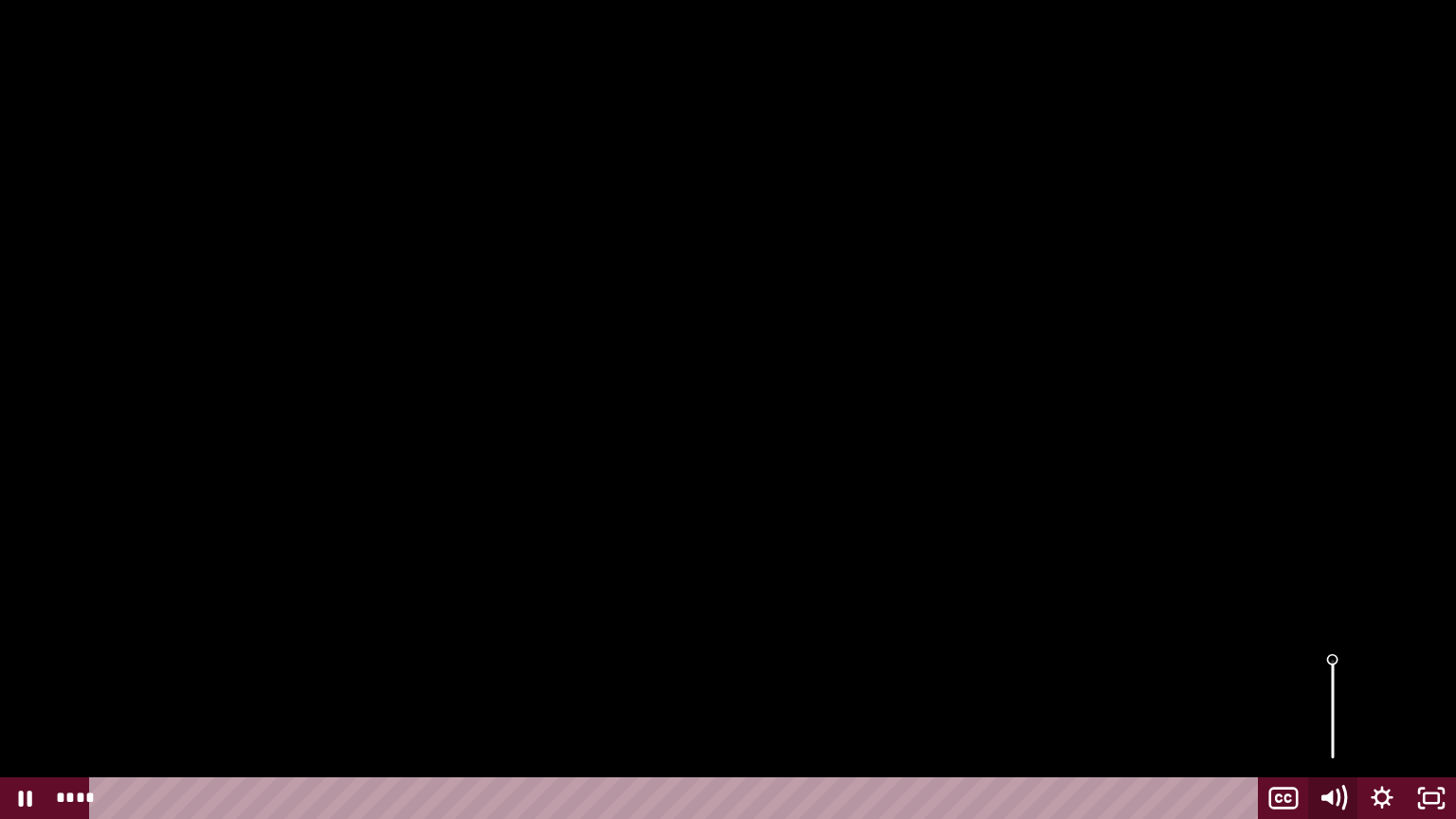click 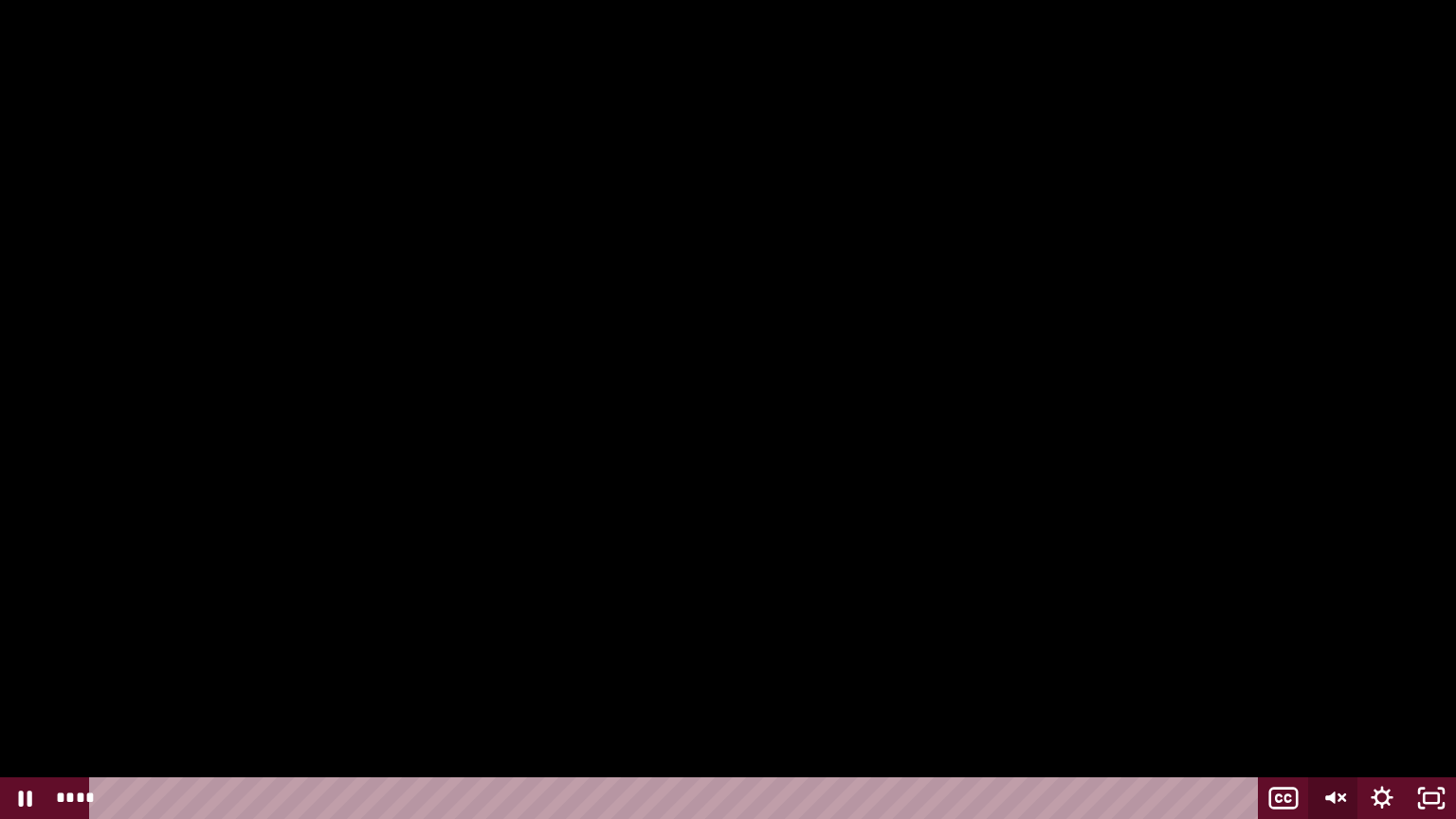click 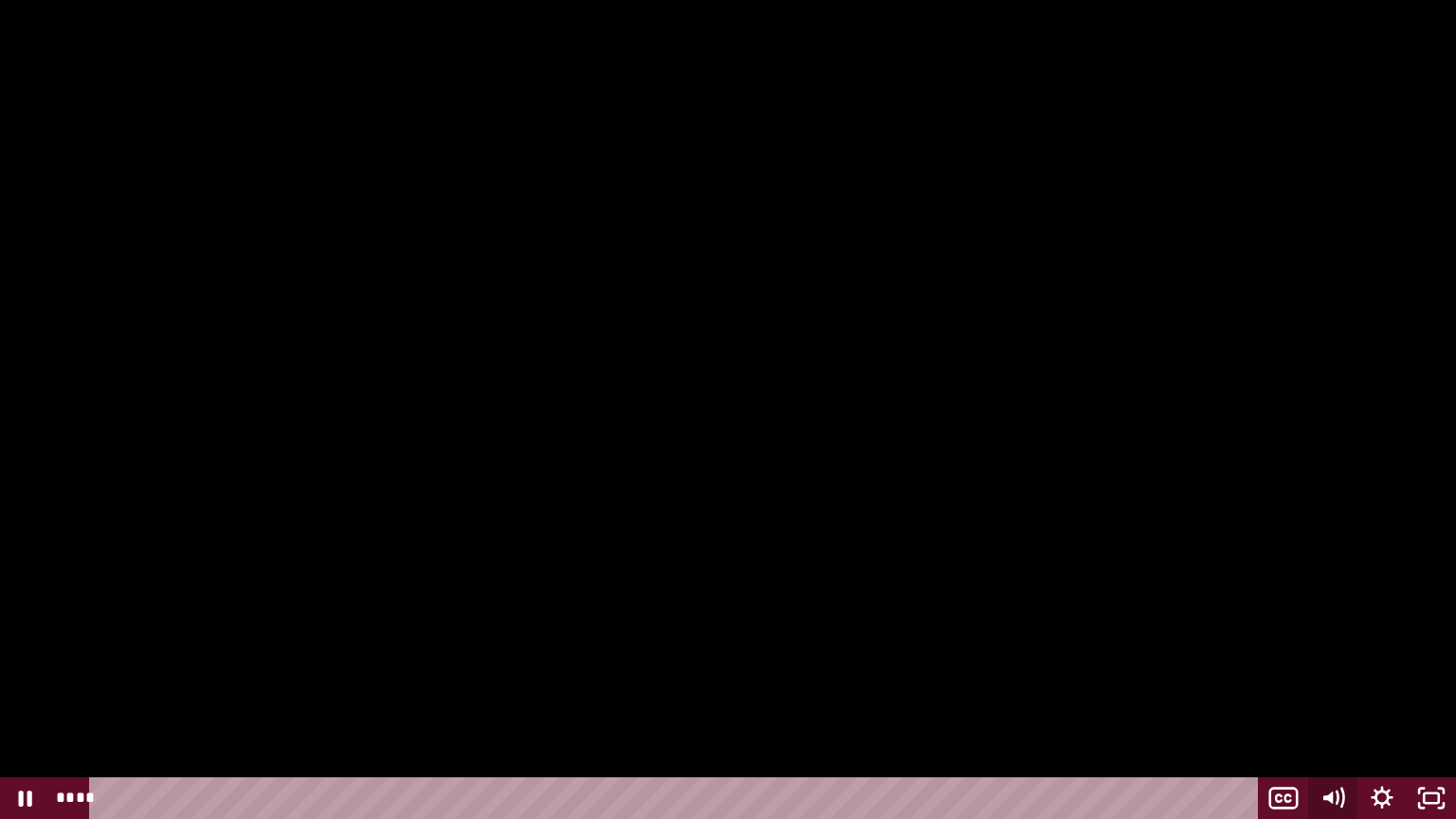 type 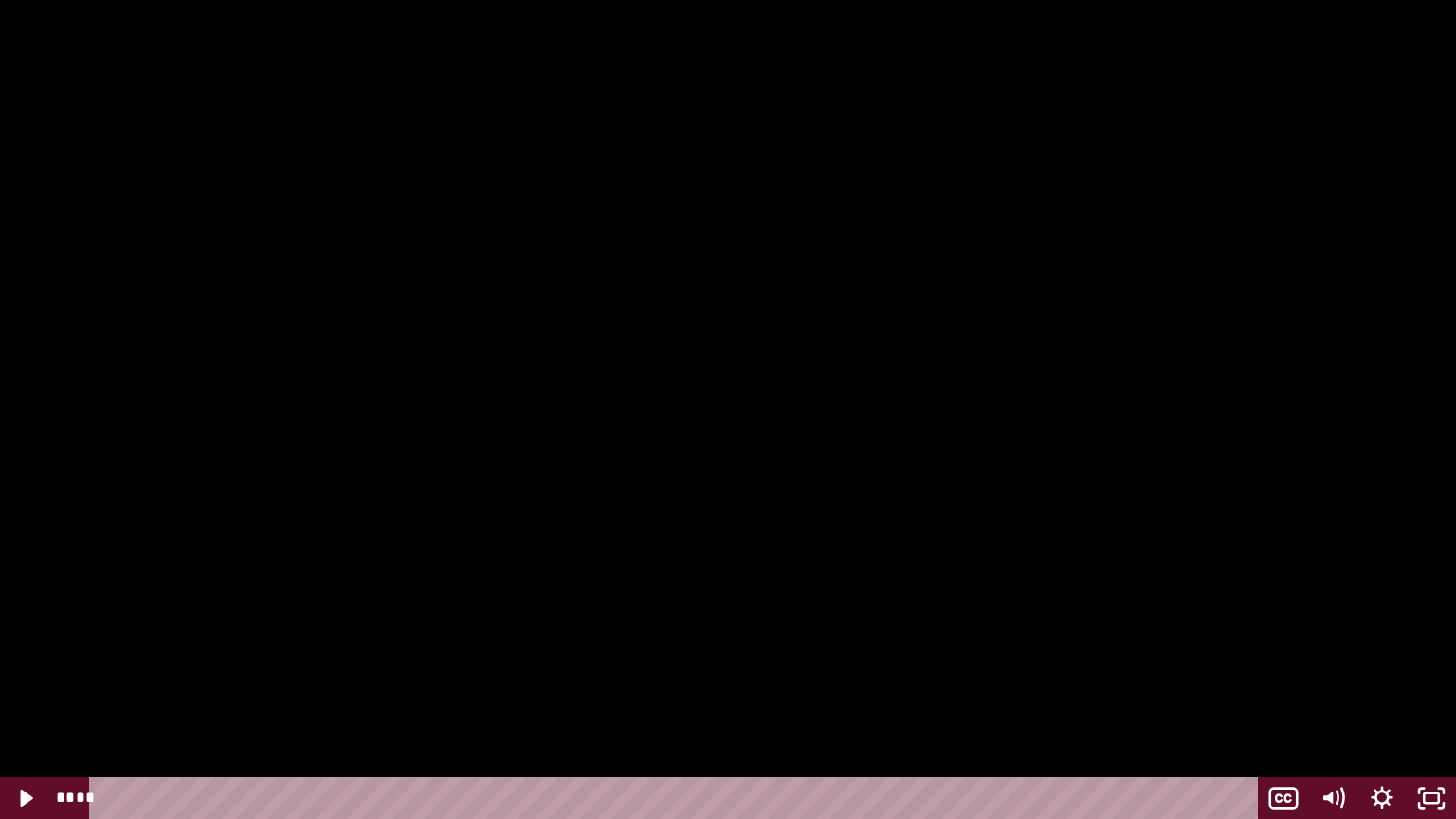 click at bounding box center [728, 410] 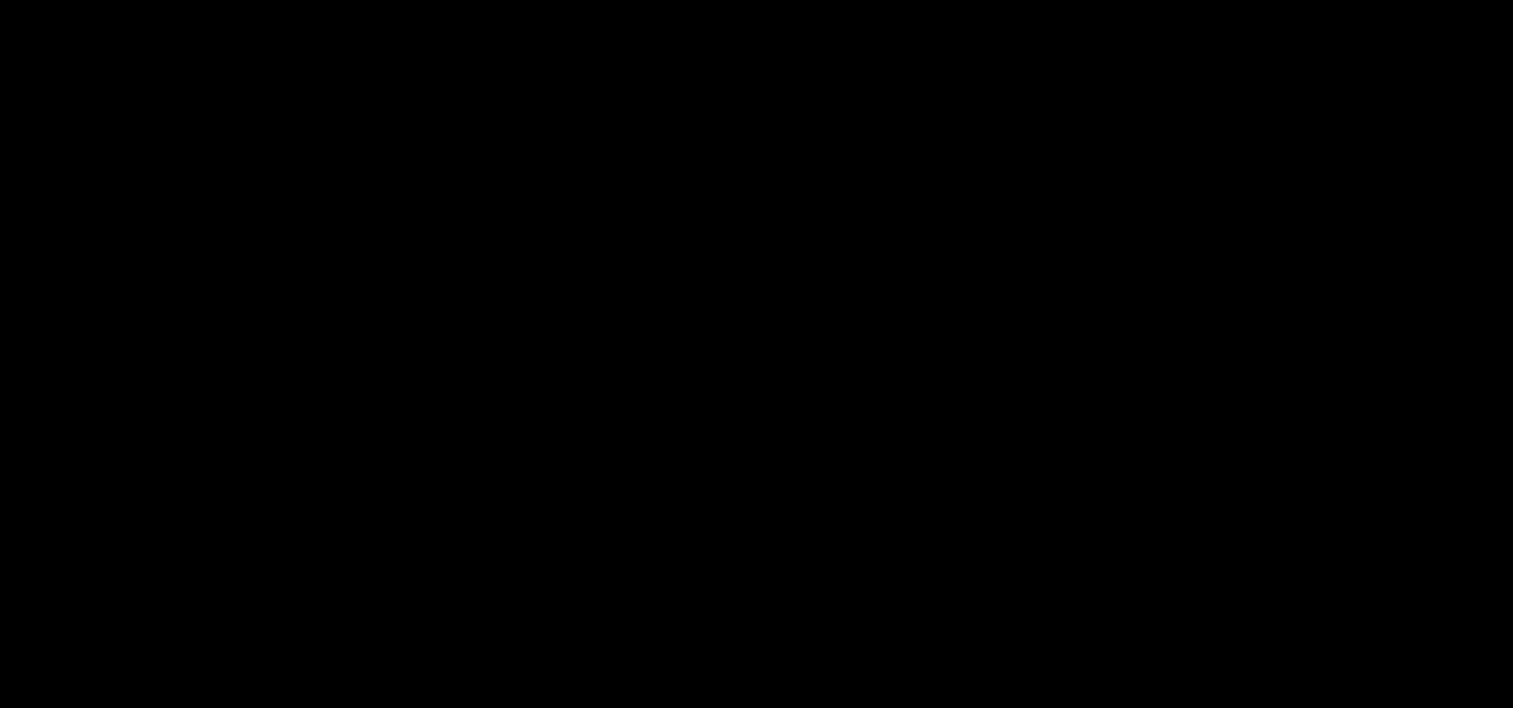scroll, scrollTop: 660, scrollLeft: 0, axis: vertical 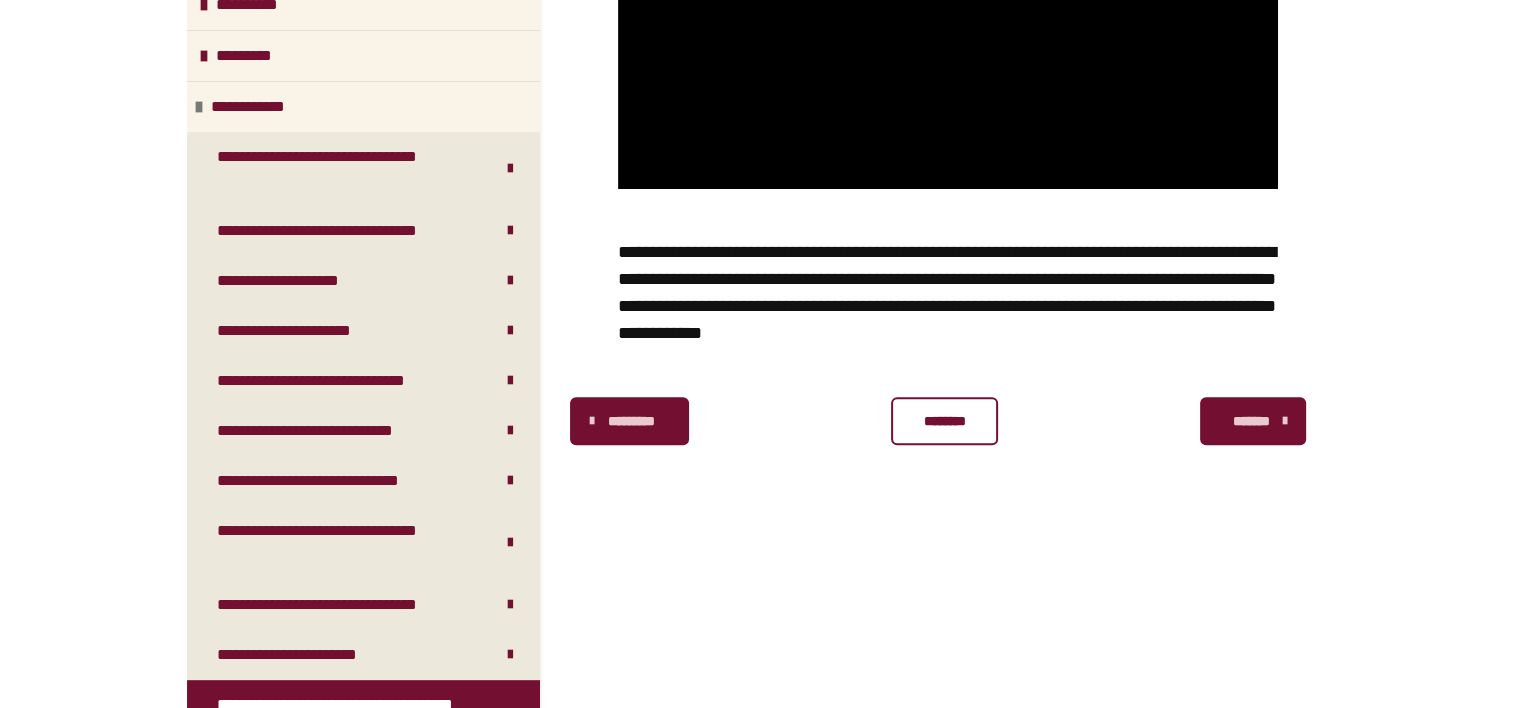 click on "********" at bounding box center [944, 421] 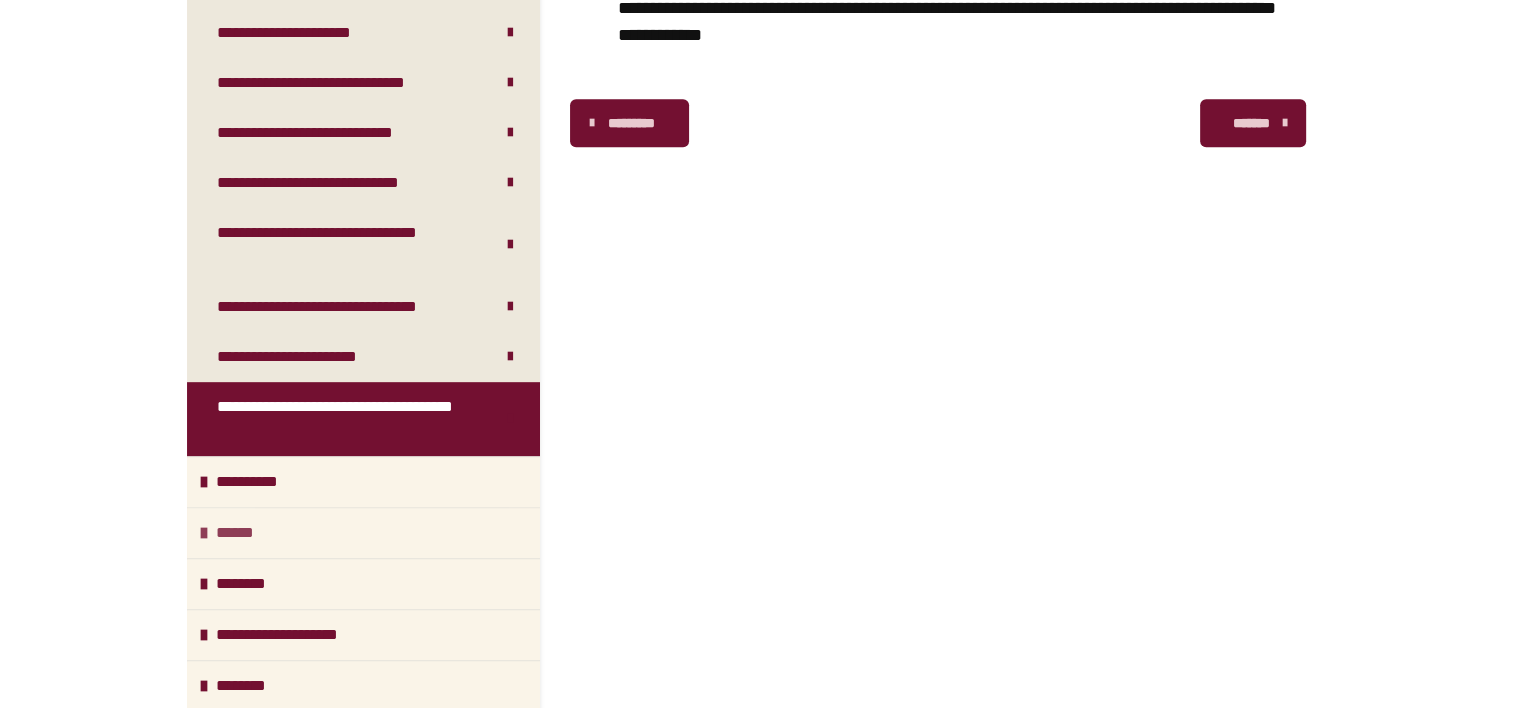 scroll, scrollTop: 960, scrollLeft: 0, axis: vertical 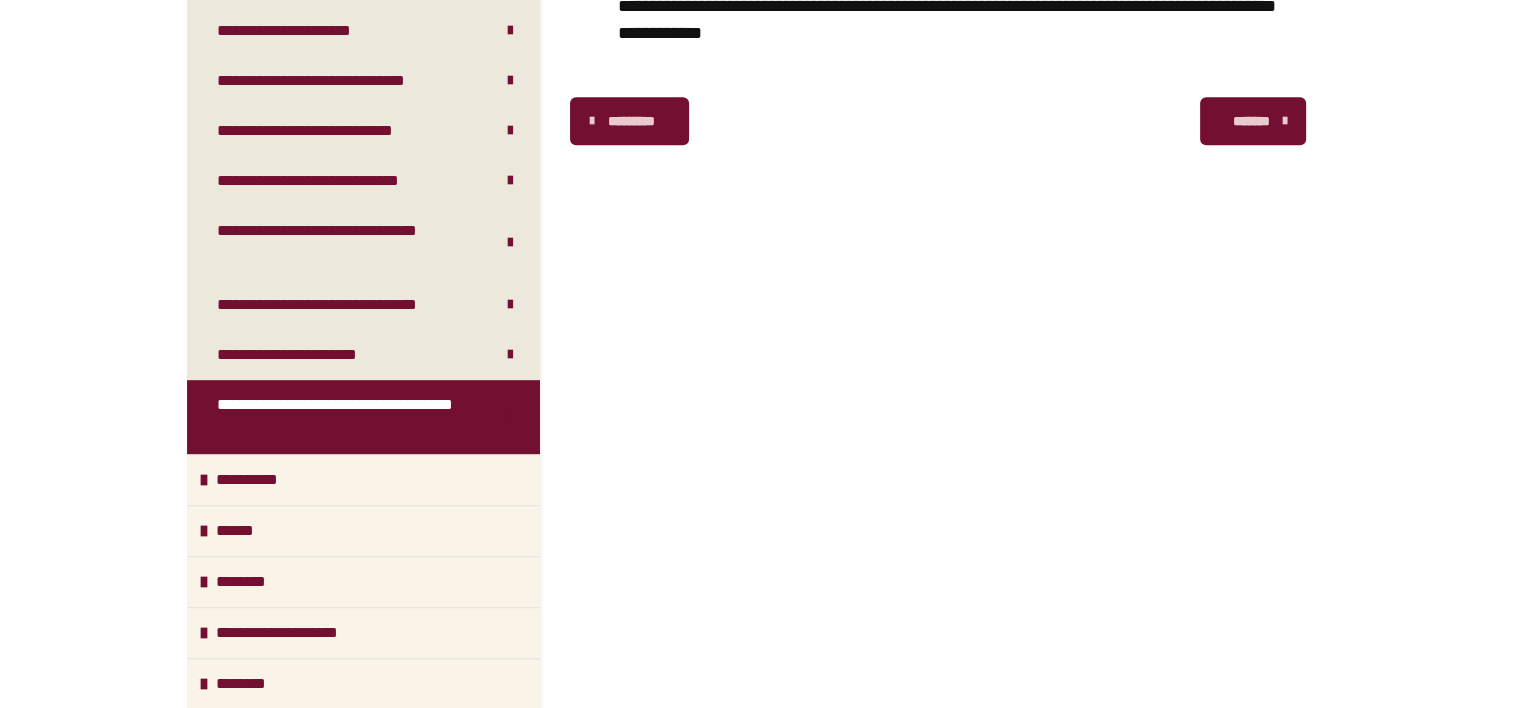 click on "*******" at bounding box center (1251, 121) 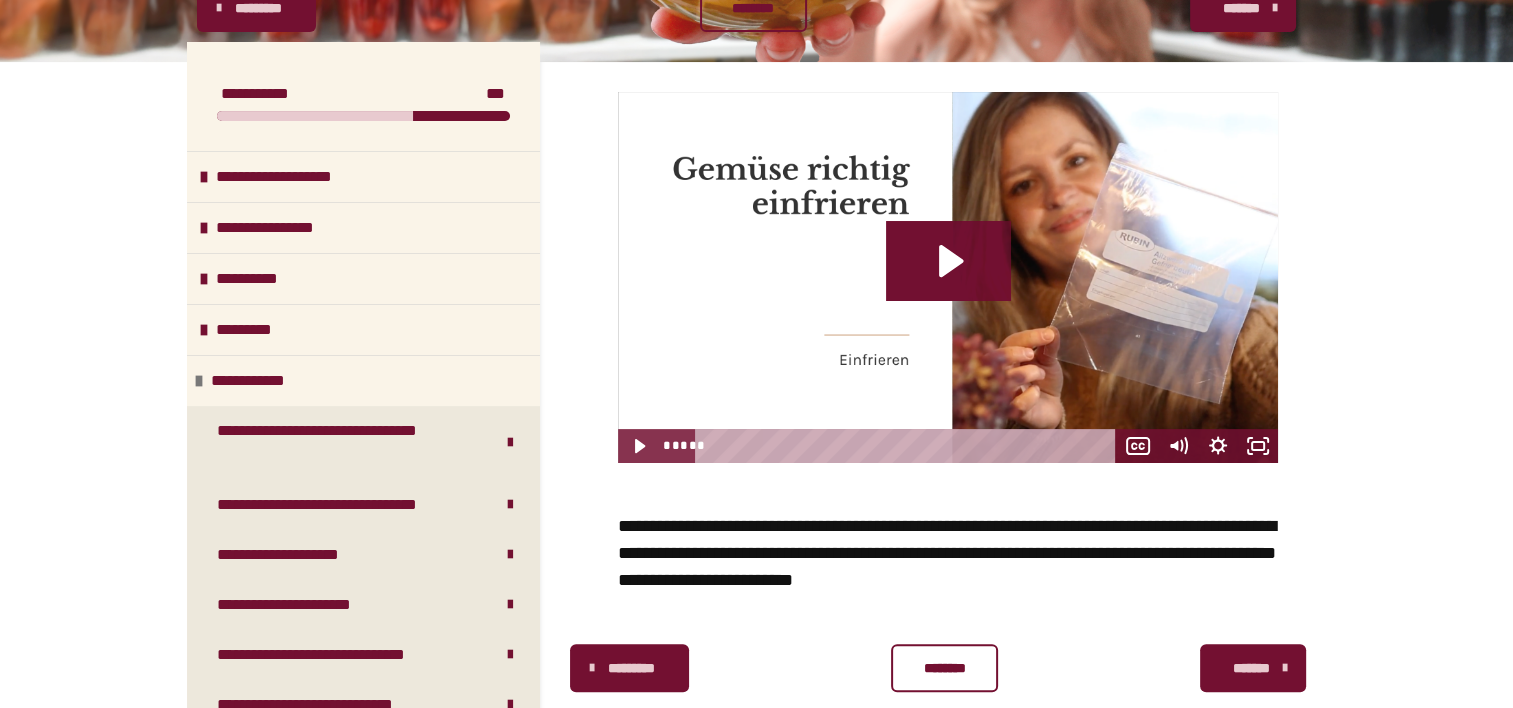 scroll, scrollTop: 300, scrollLeft: 0, axis: vertical 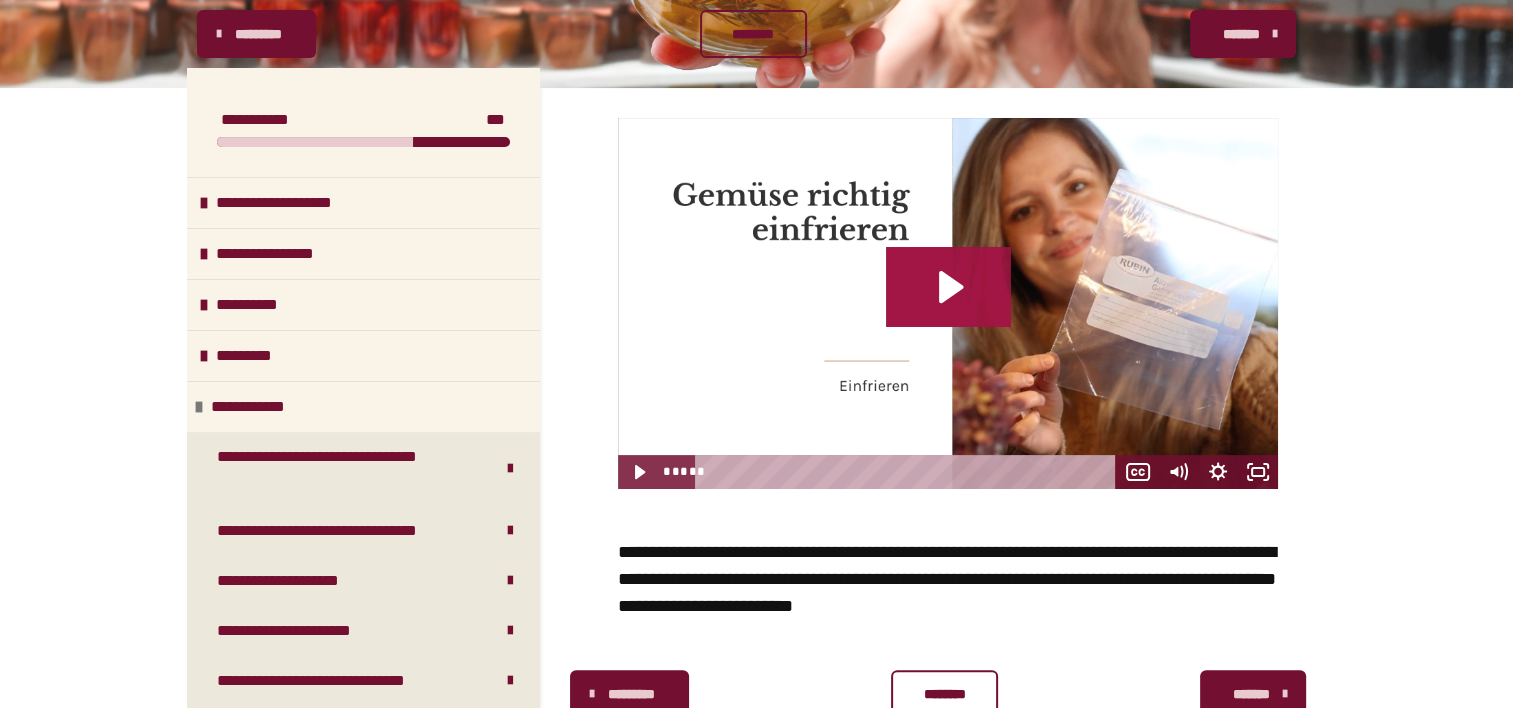 click 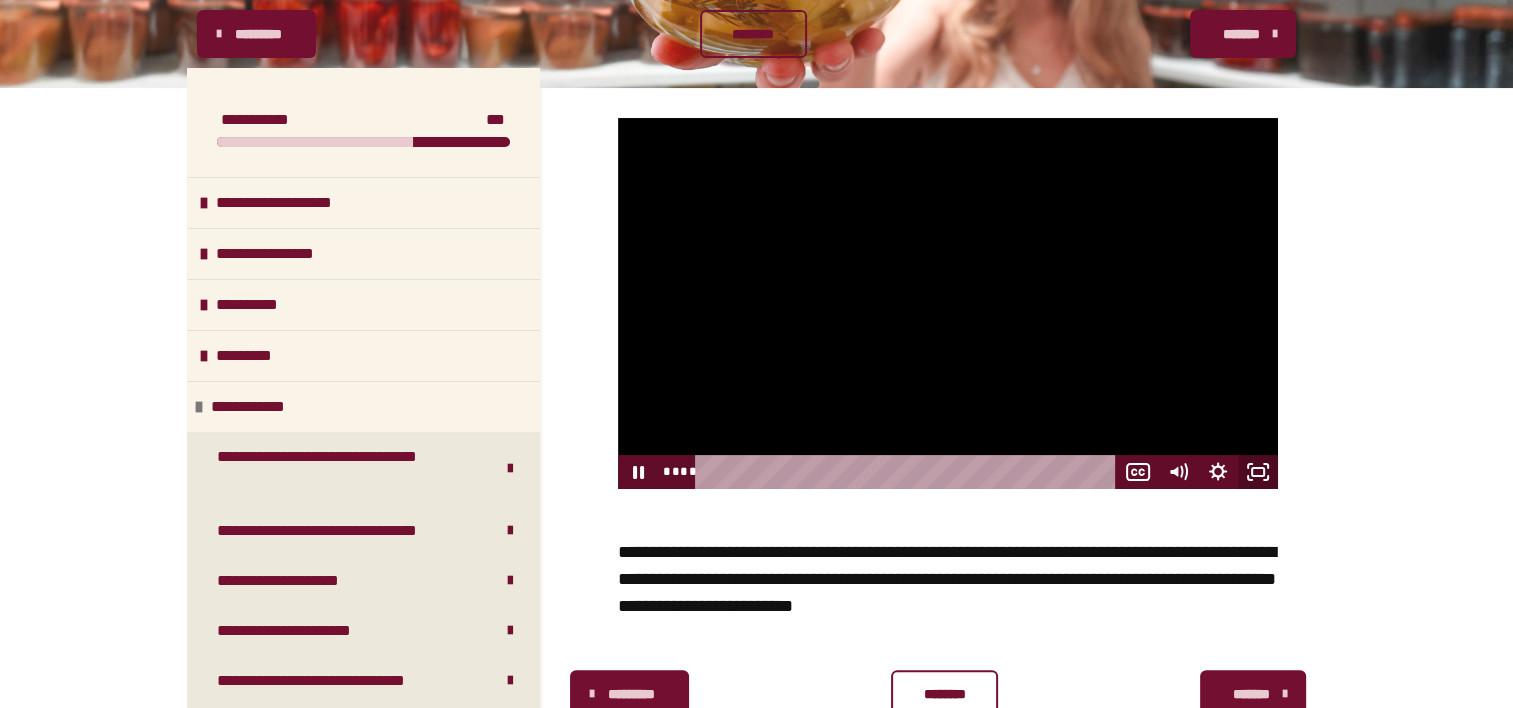click 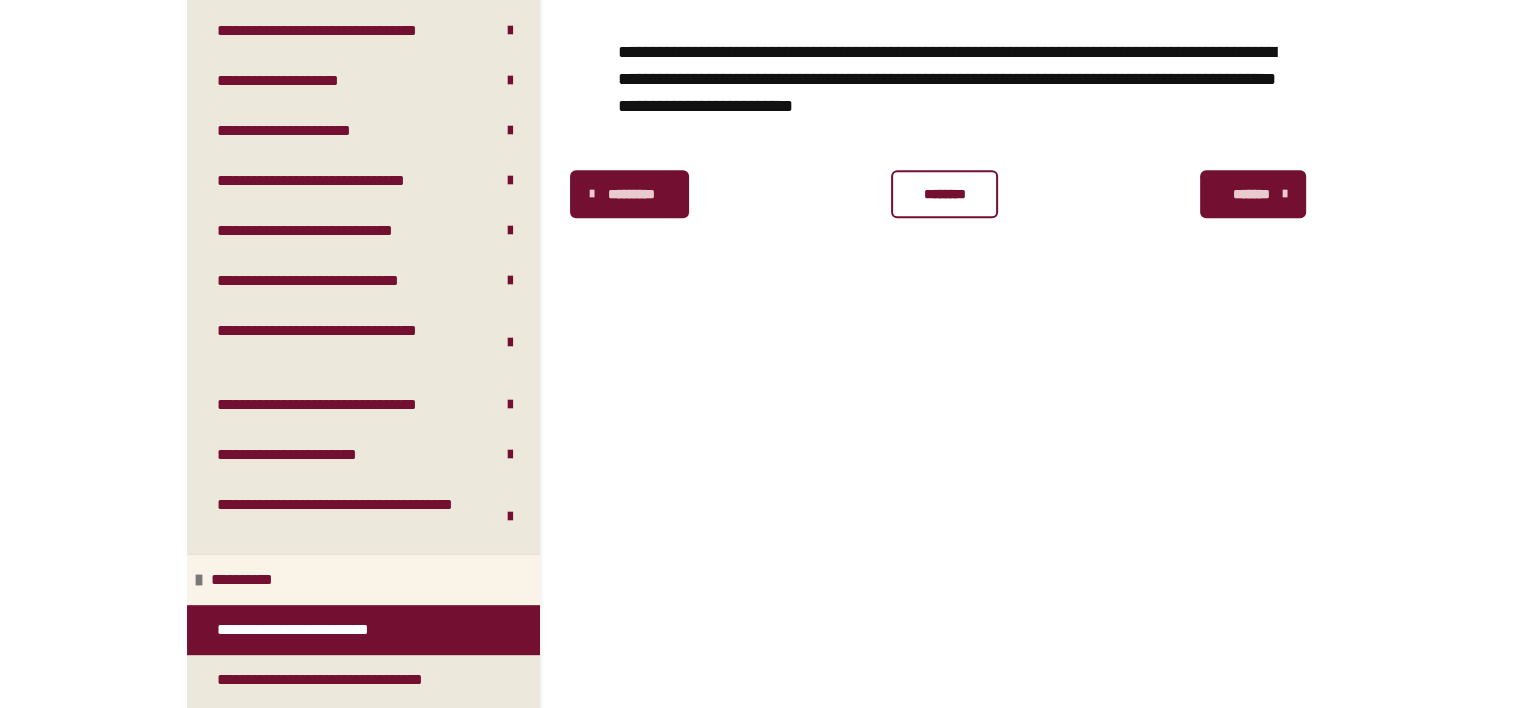 scroll, scrollTop: 1000, scrollLeft: 0, axis: vertical 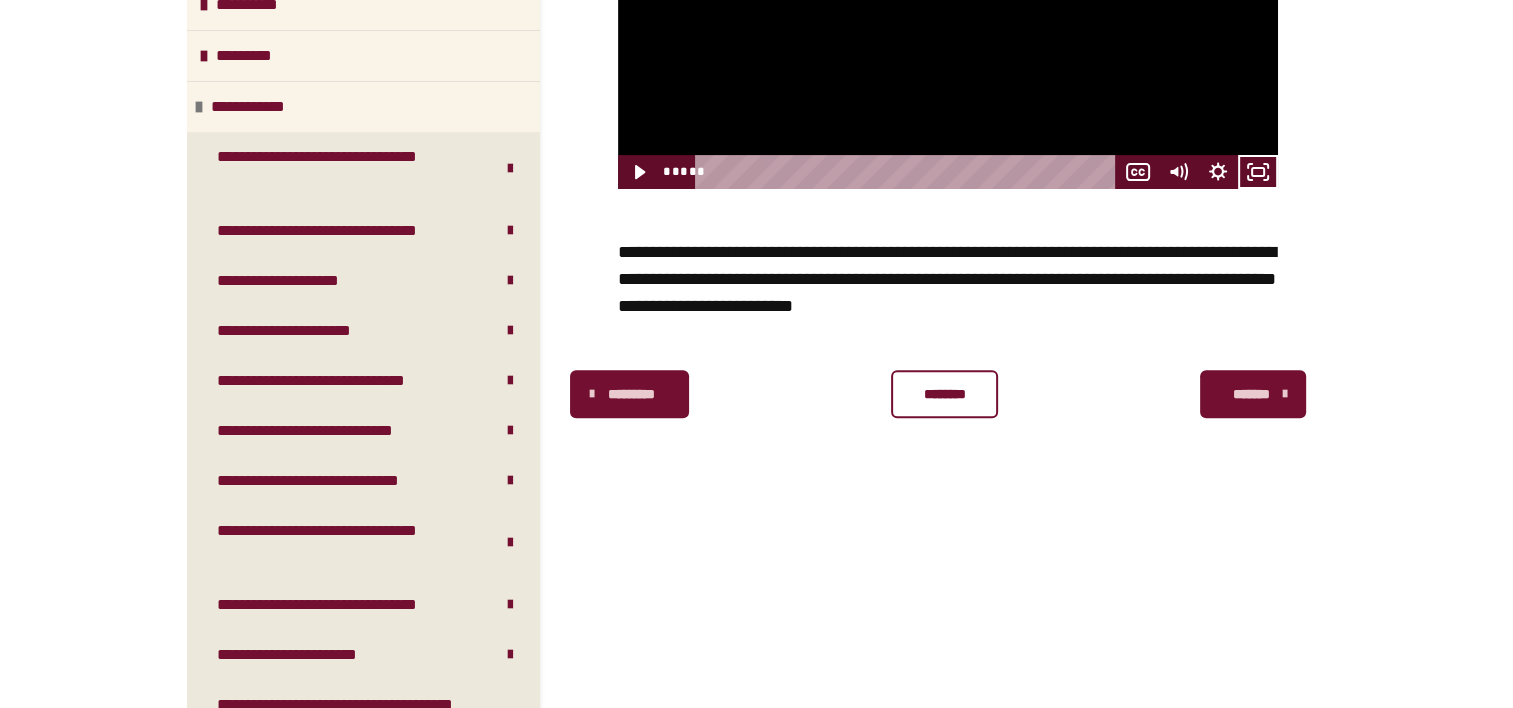 click on "********" at bounding box center [944, 394] 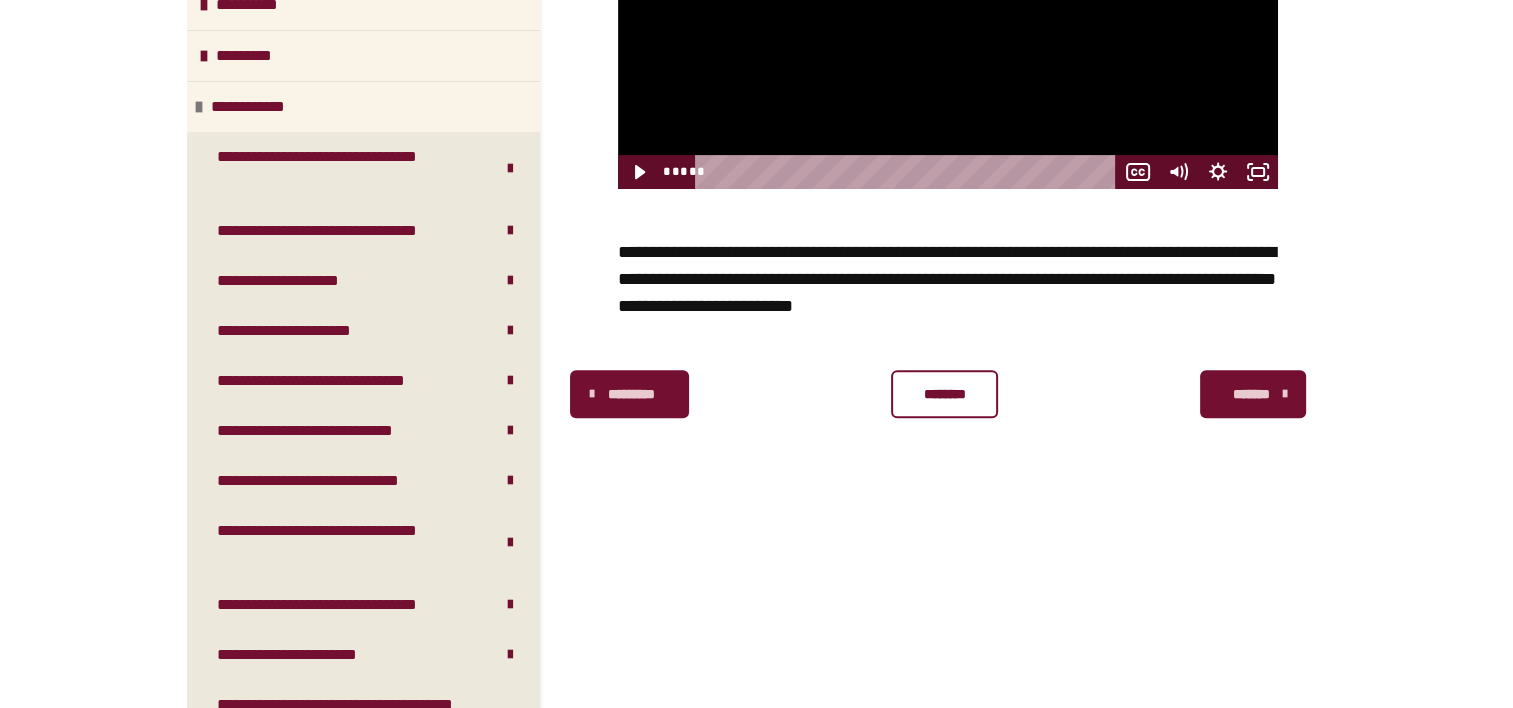 click on "*******" at bounding box center [1251, 394] 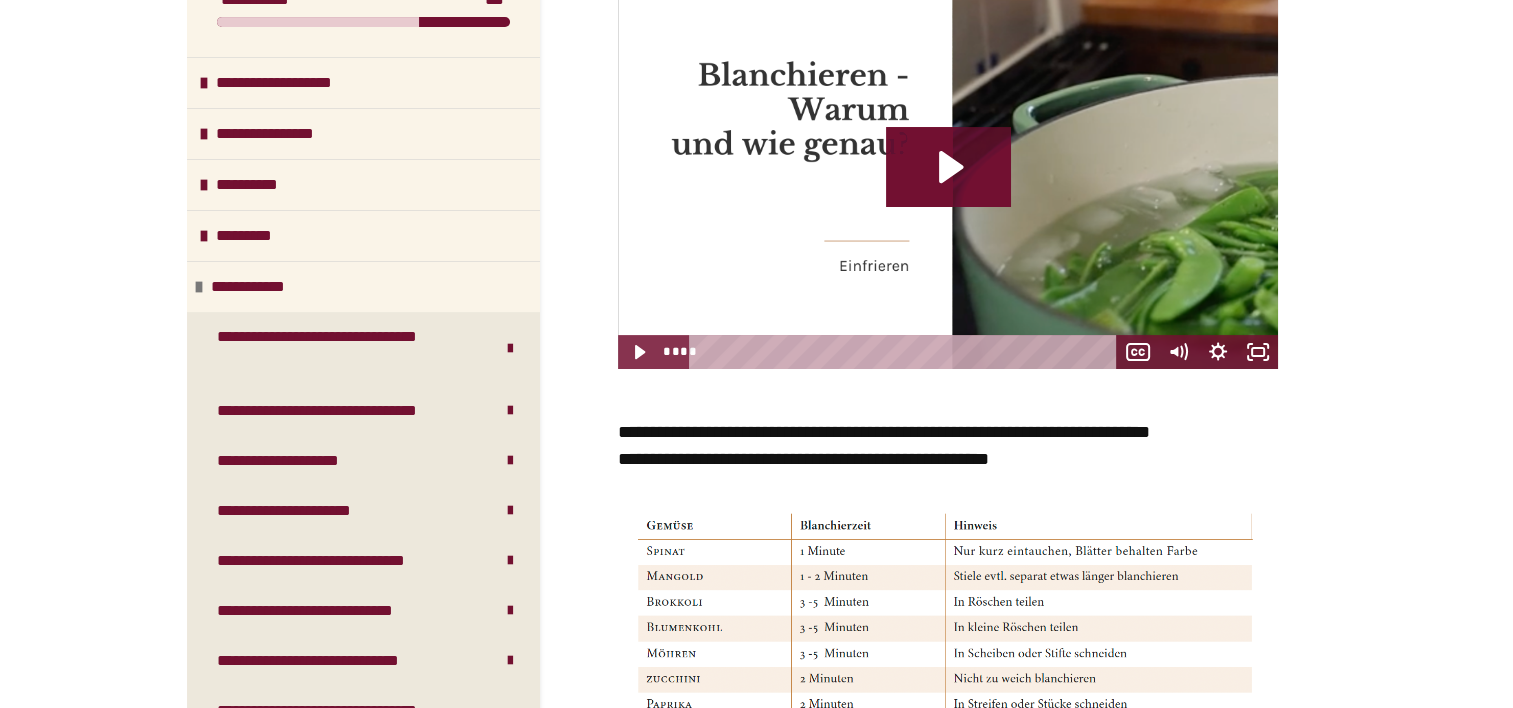 scroll, scrollTop: 400, scrollLeft: 0, axis: vertical 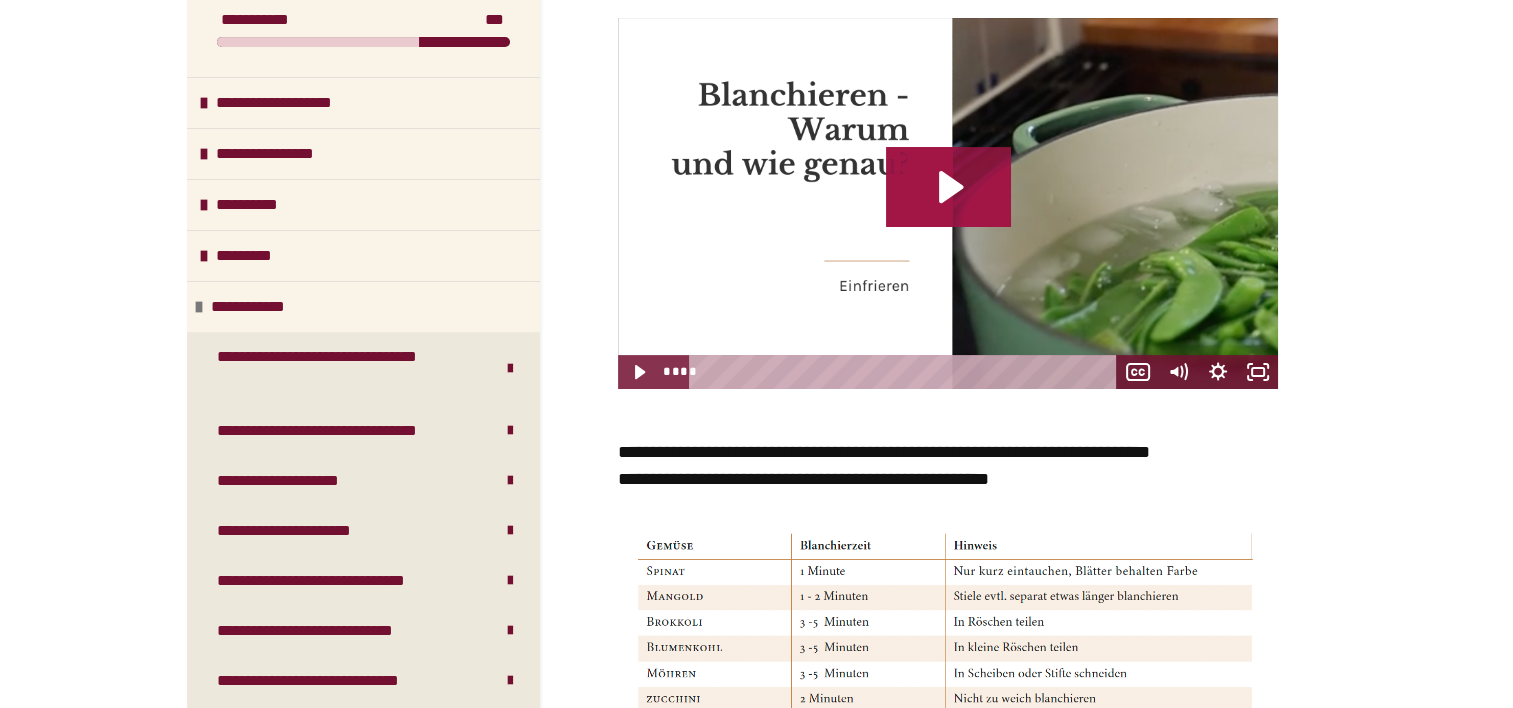 click 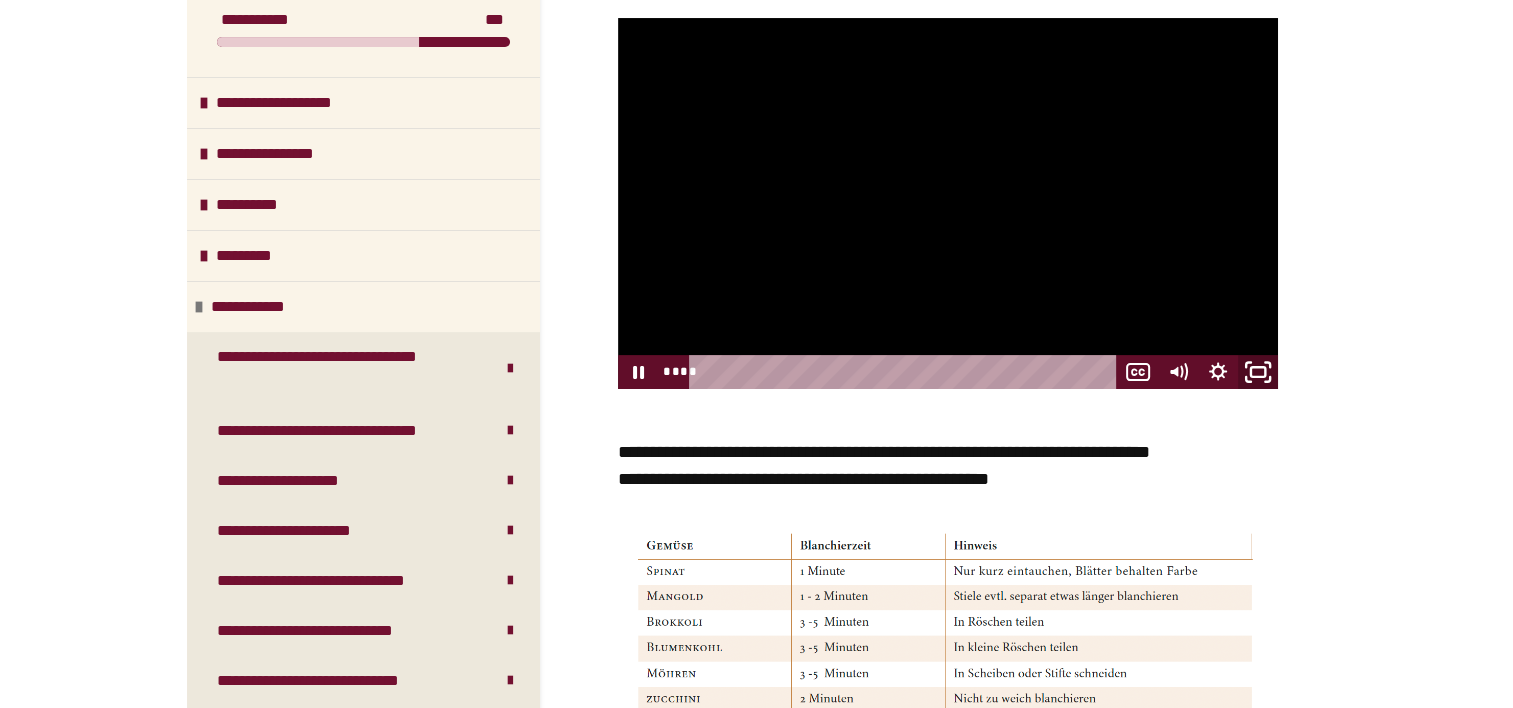 click 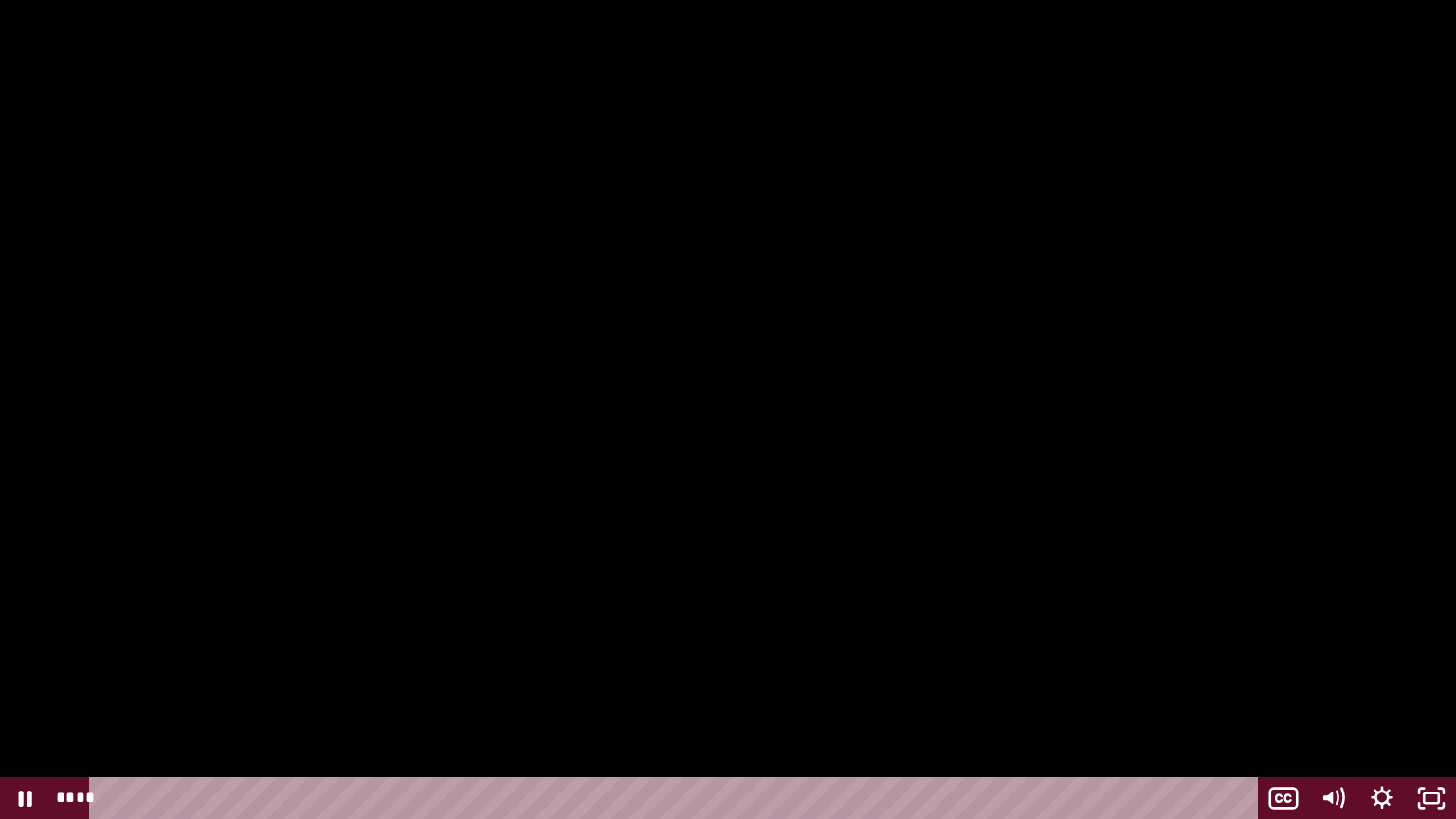 click at bounding box center [728, 410] 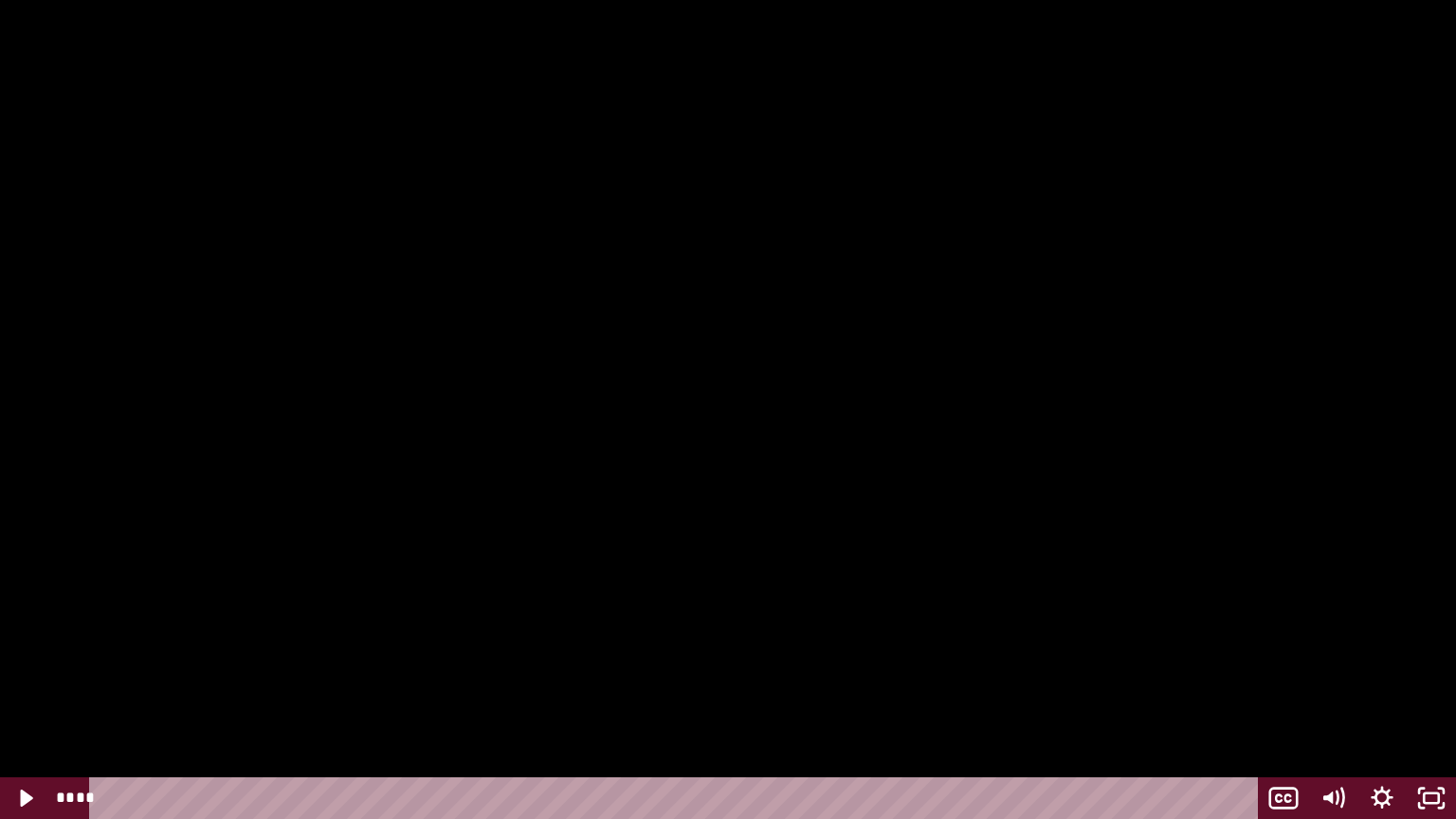 click at bounding box center (728, 410) 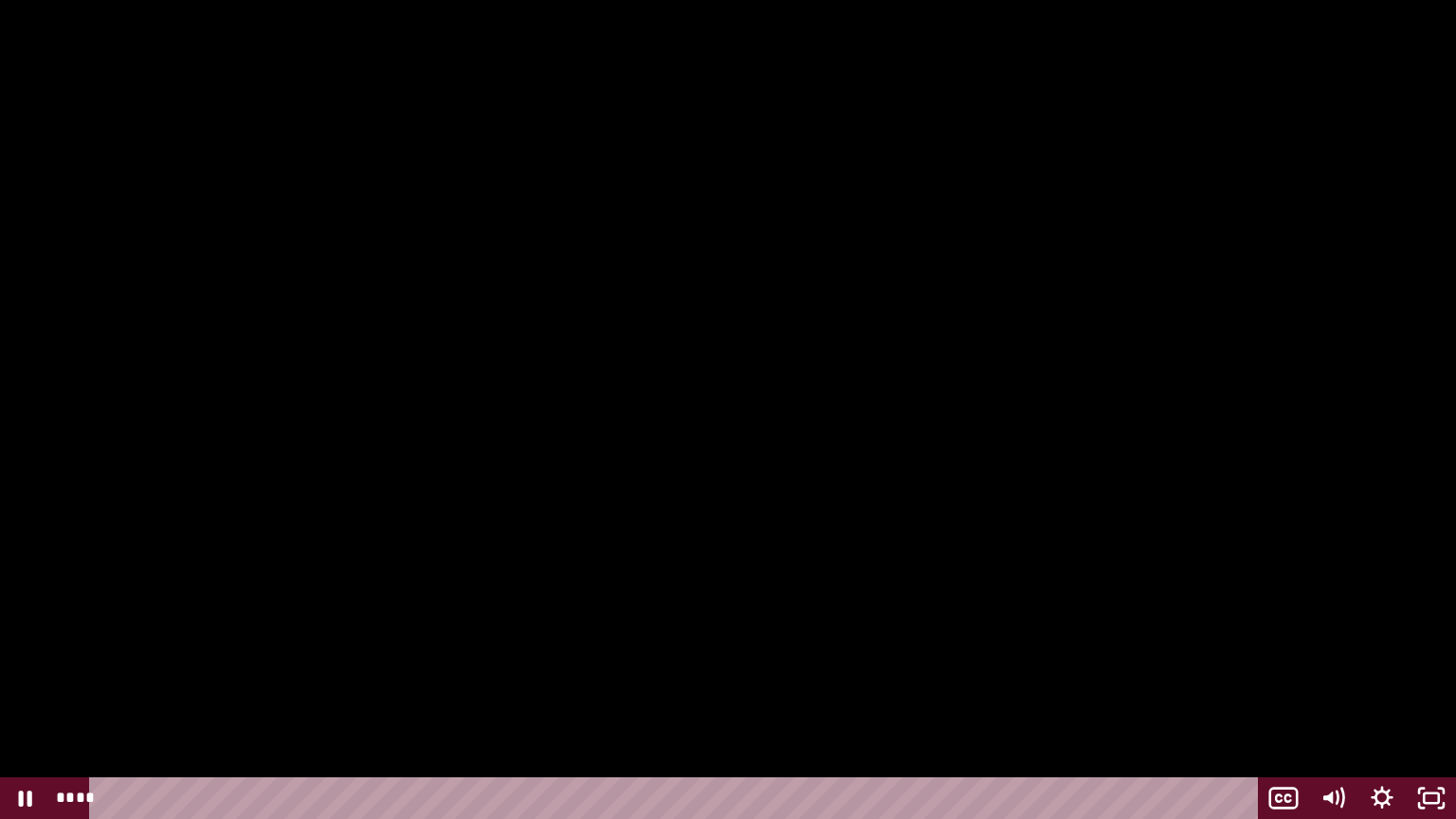 click at bounding box center (728, 410) 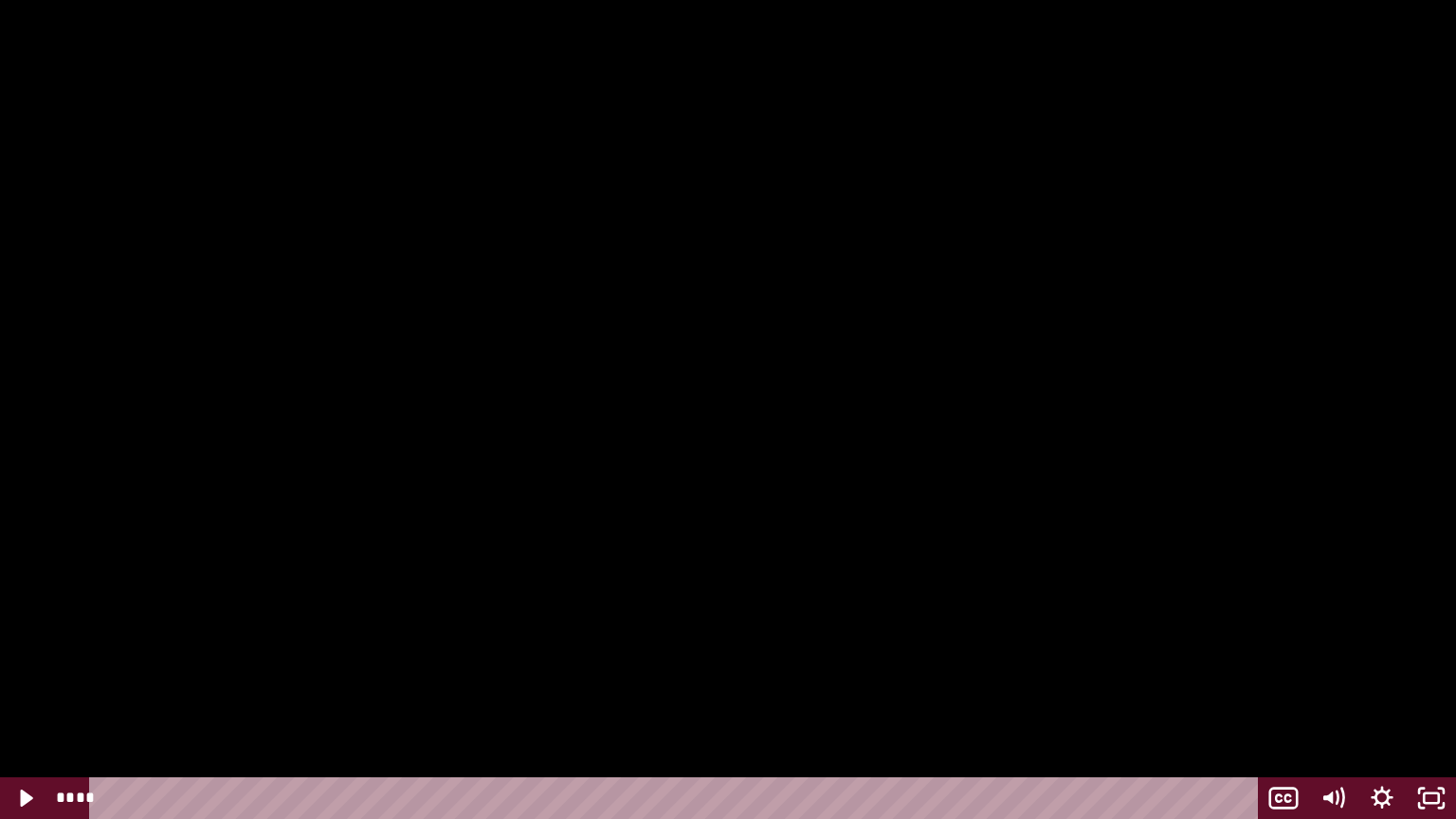 click at bounding box center [728, 410] 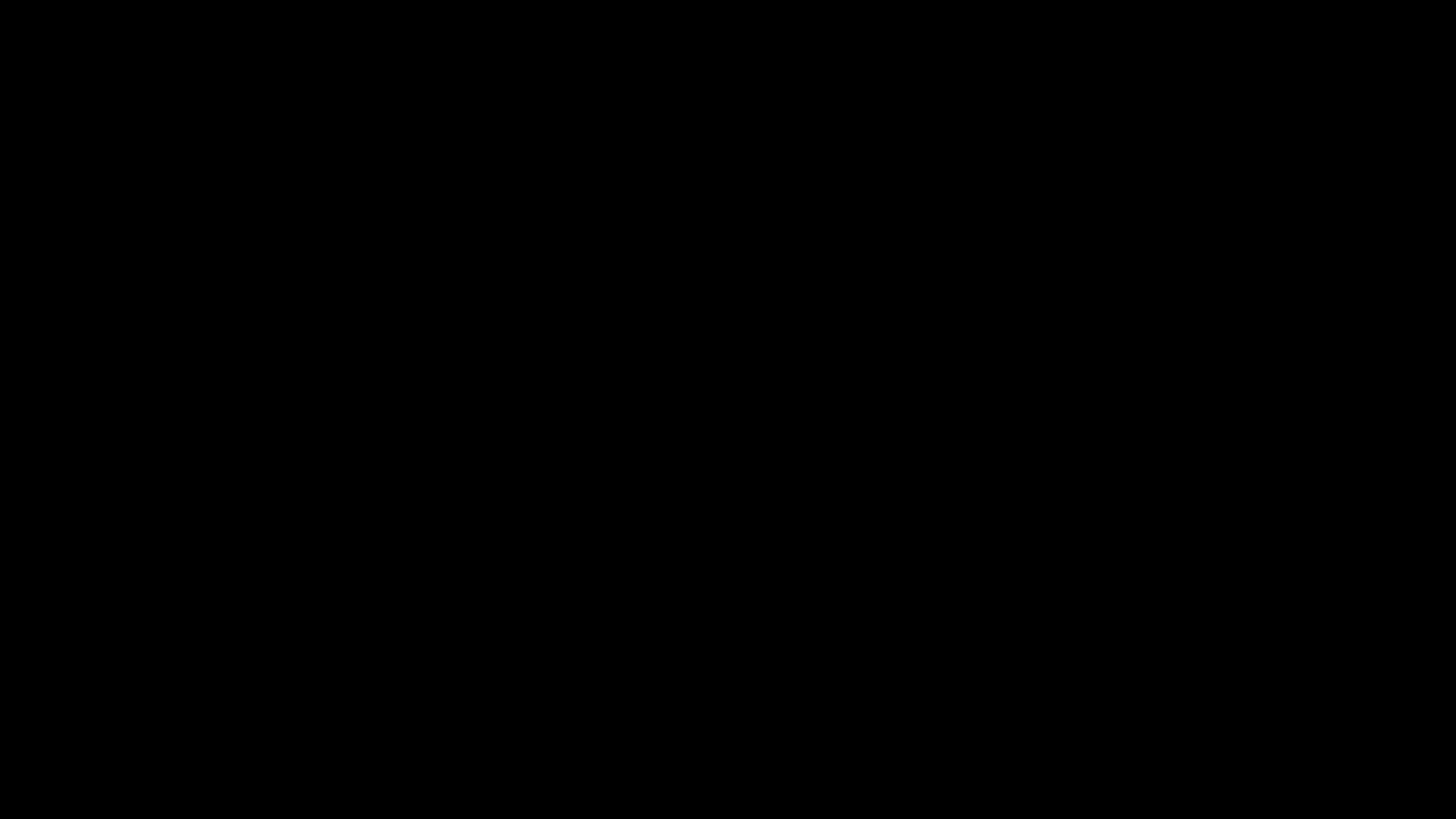 click at bounding box center [728, 410] 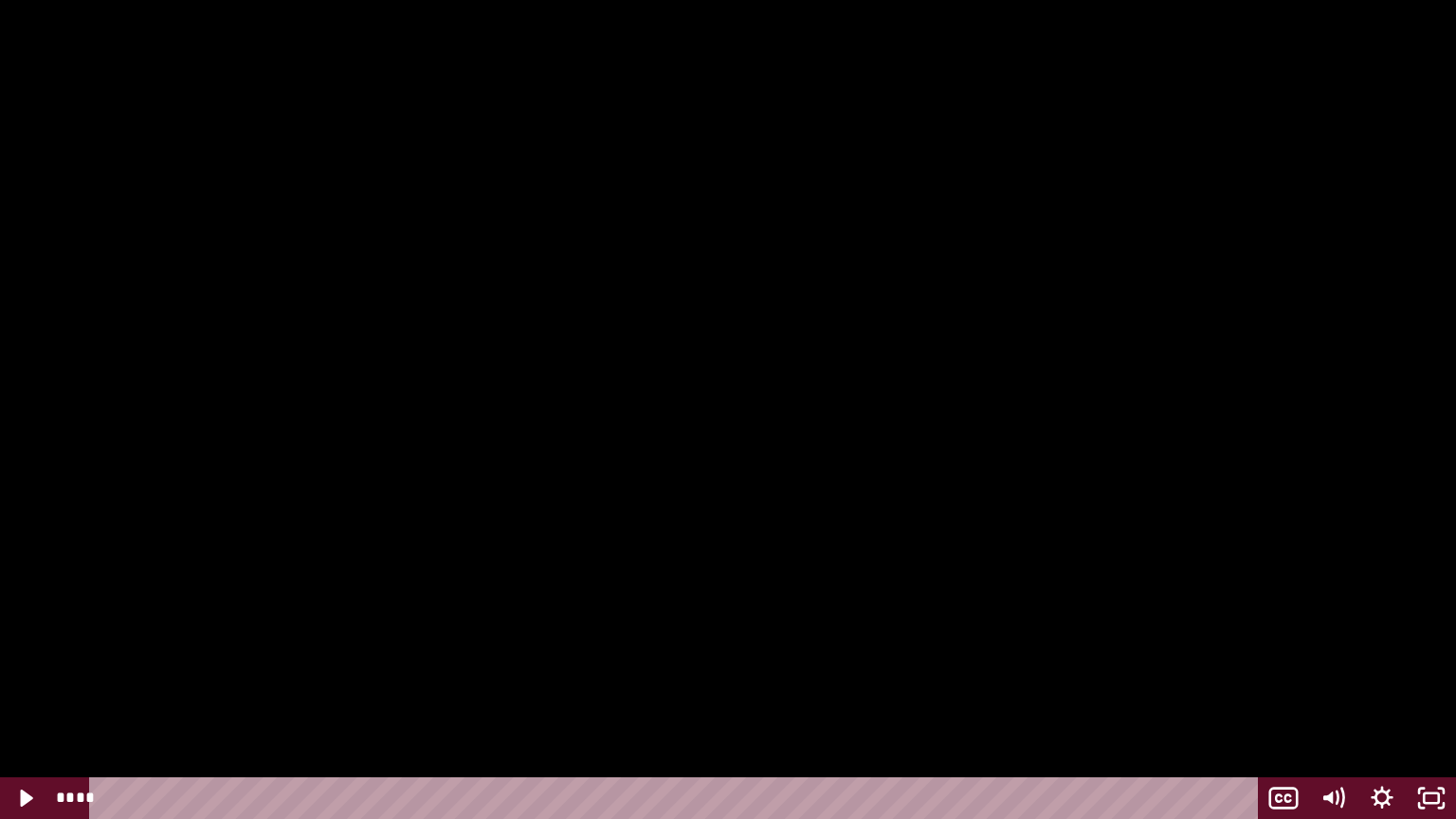 click at bounding box center [728, 410] 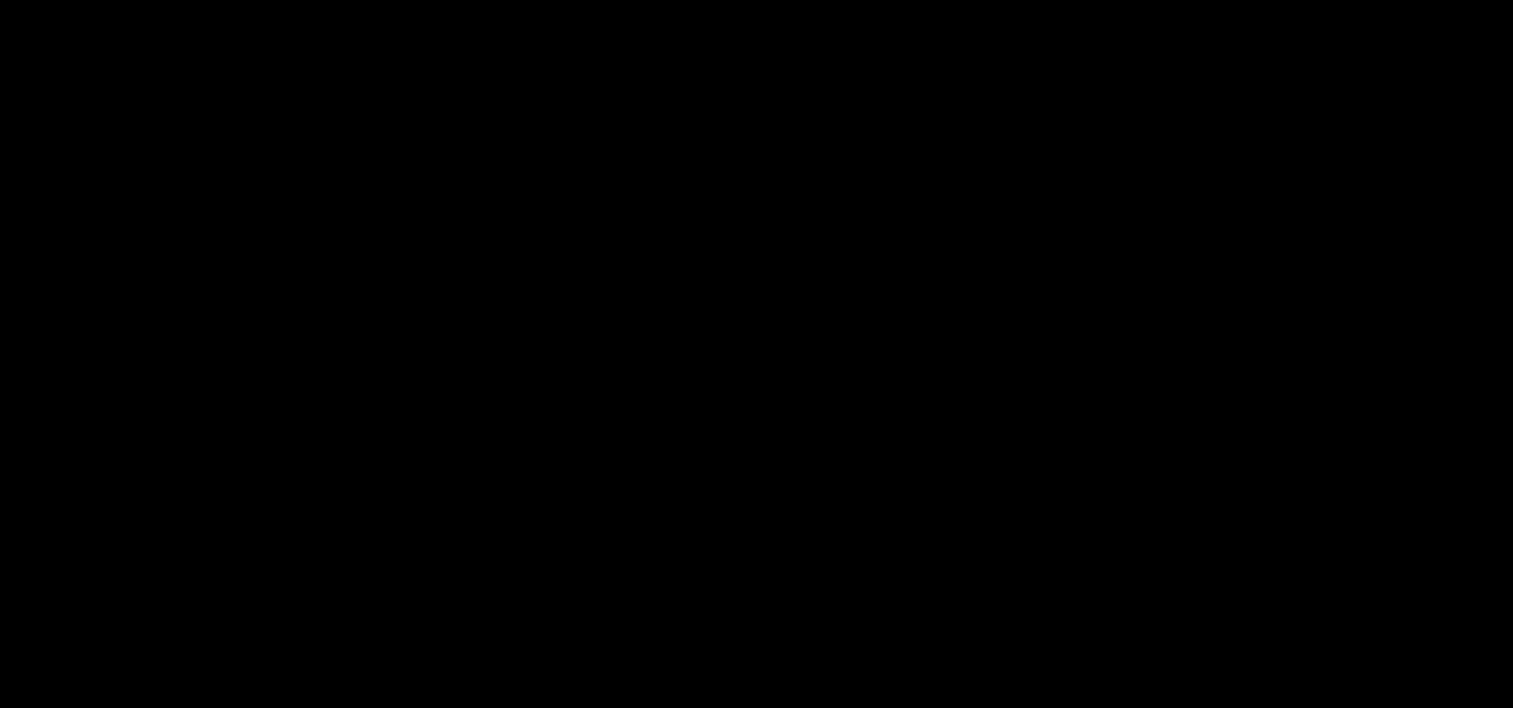scroll, scrollTop: 1090, scrollLeft: 0, axis: vertical 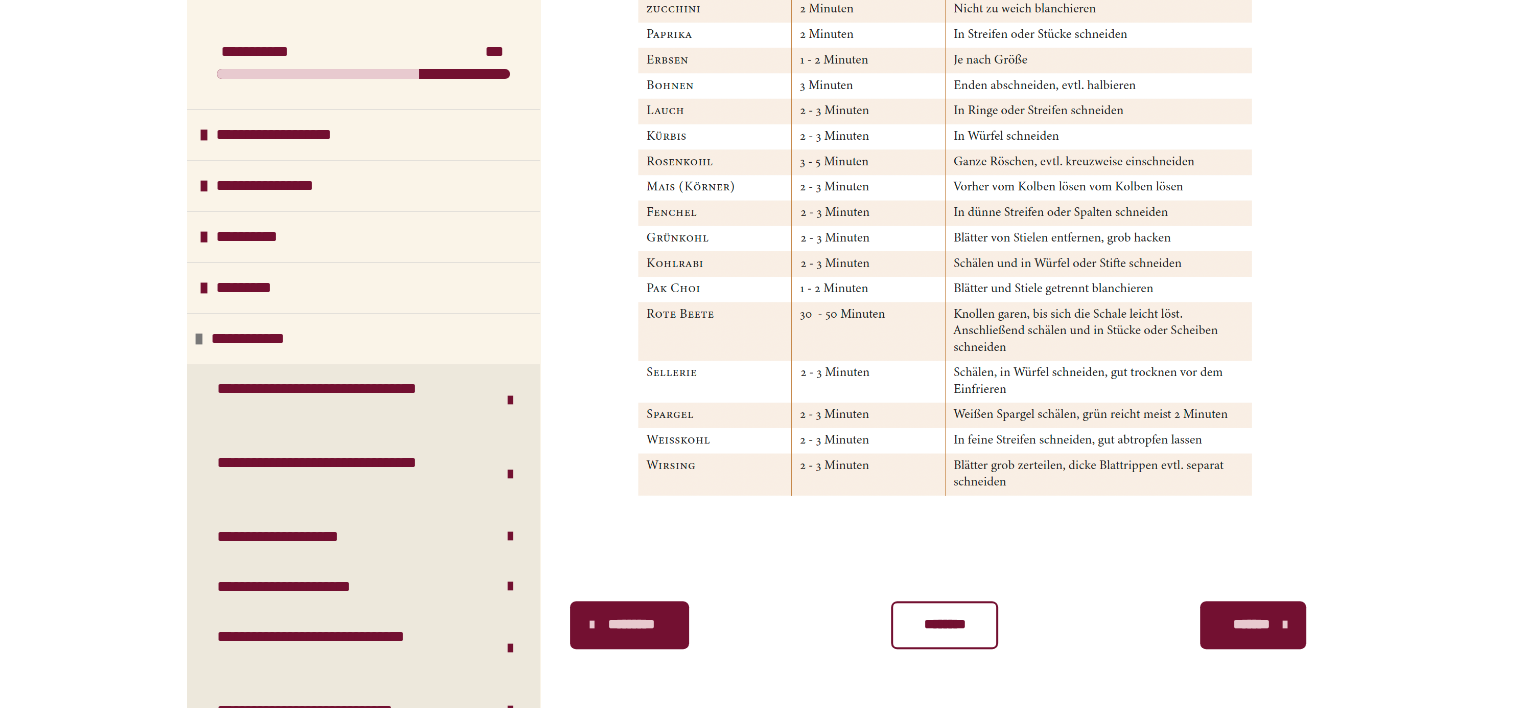 click on "********" at bounding box center (944, 624) 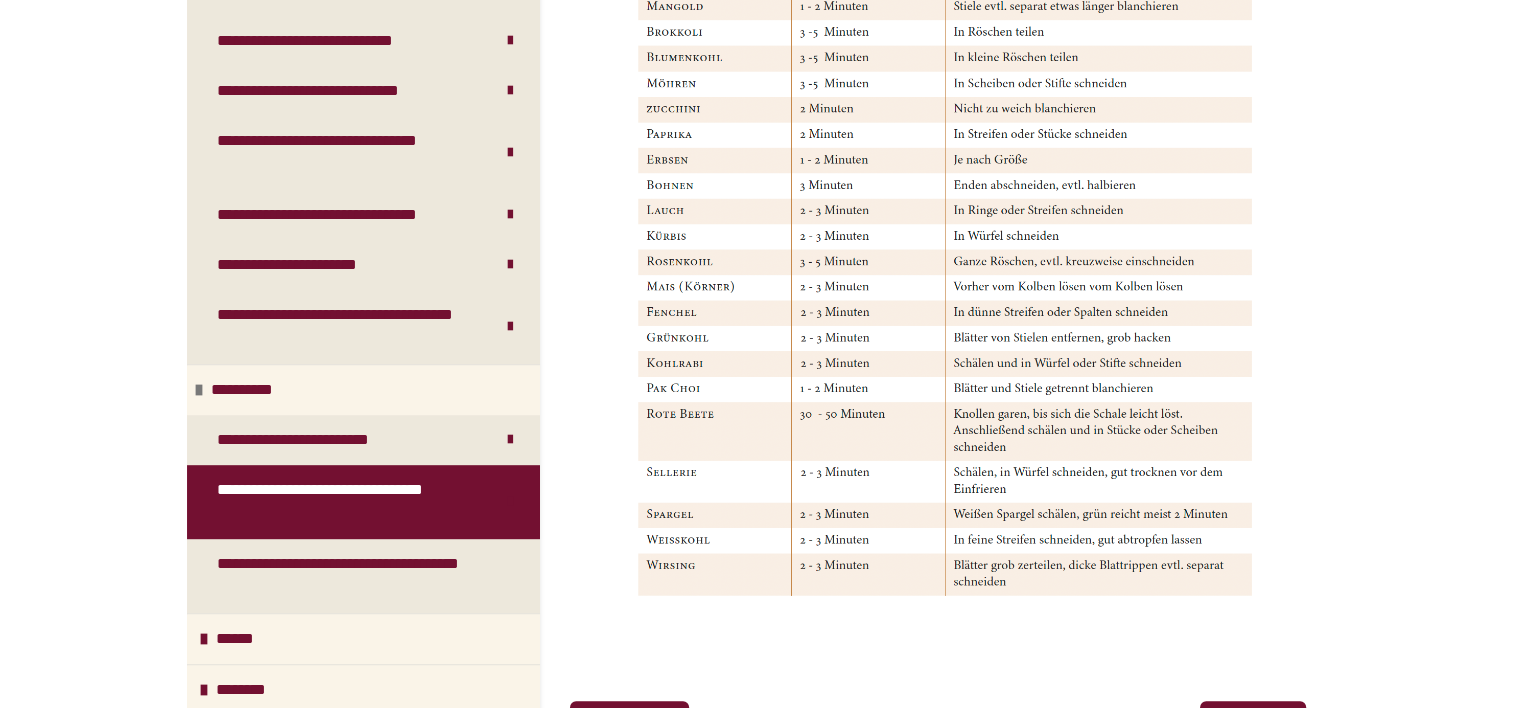 scroll, scrollTop: 1090, scrollLeft: 0, axis: vertical 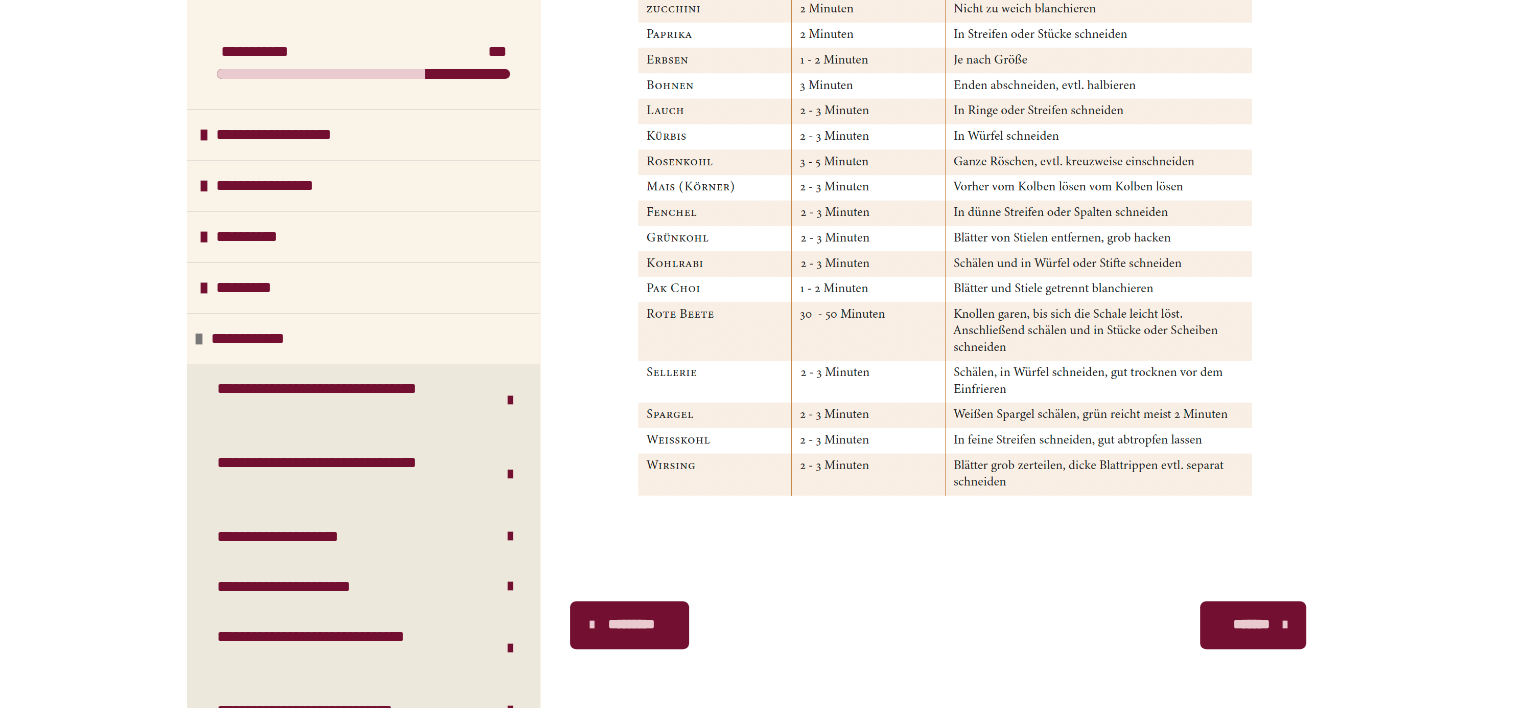 click on "*******" at bounding box center [1253, 625] 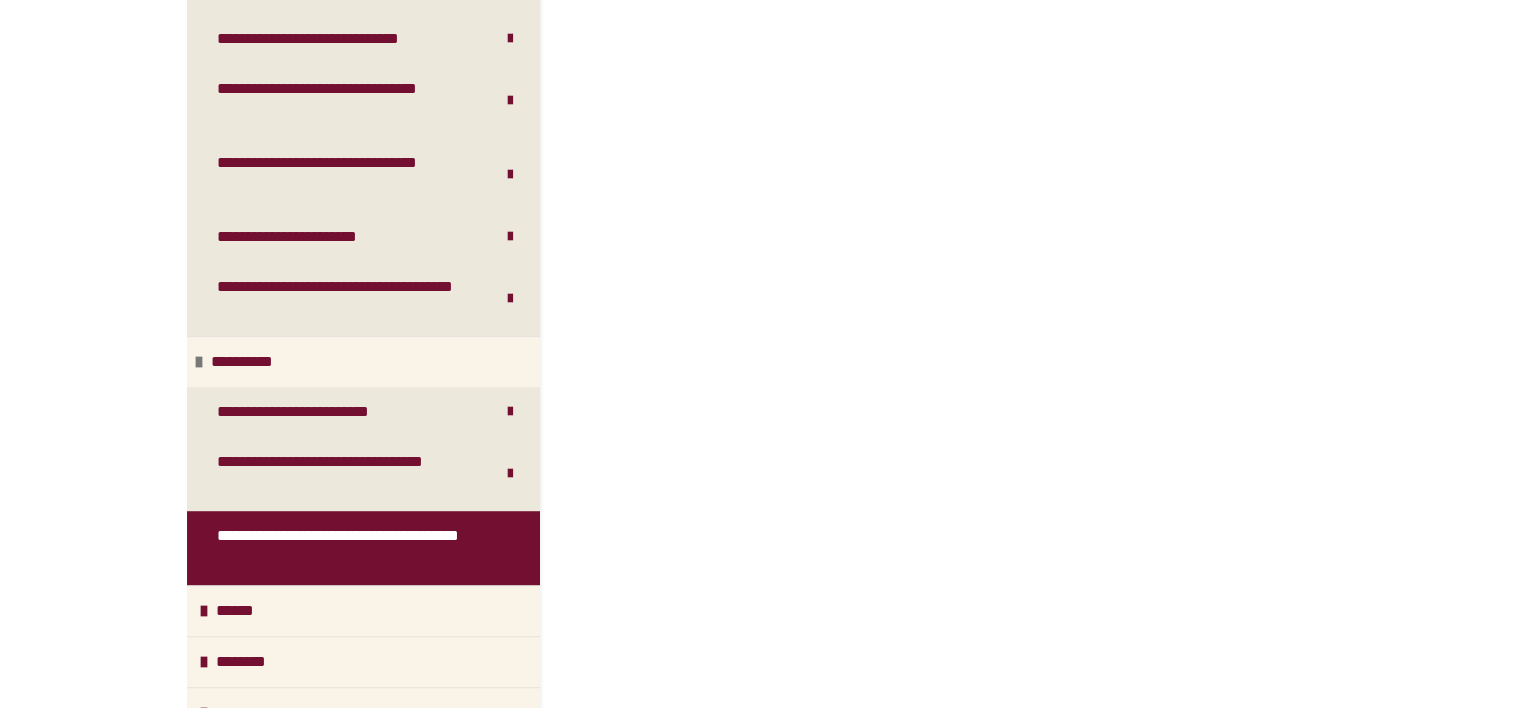 scroll, scrollTop: 603, scrollLeft: 0, axis: vertical 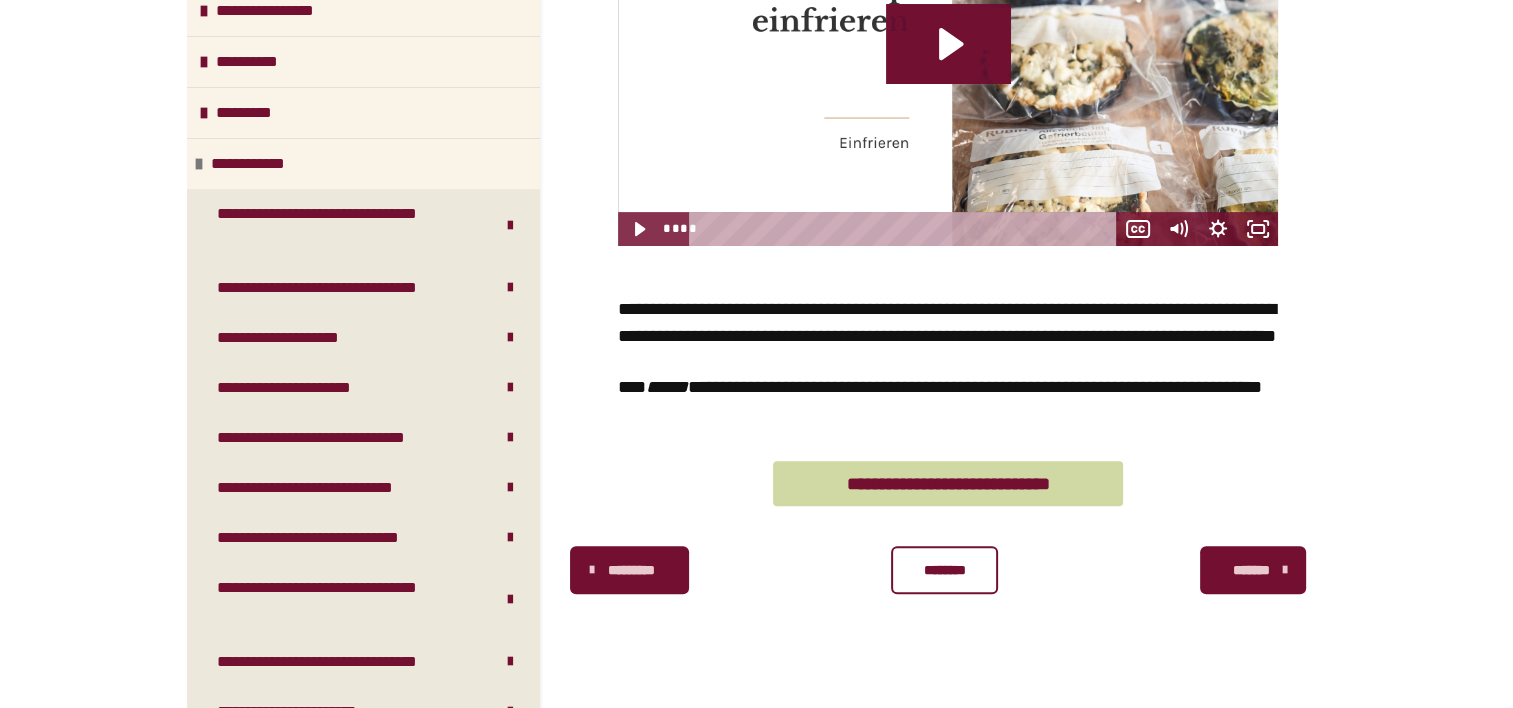 click at bounding box center (948, 60) 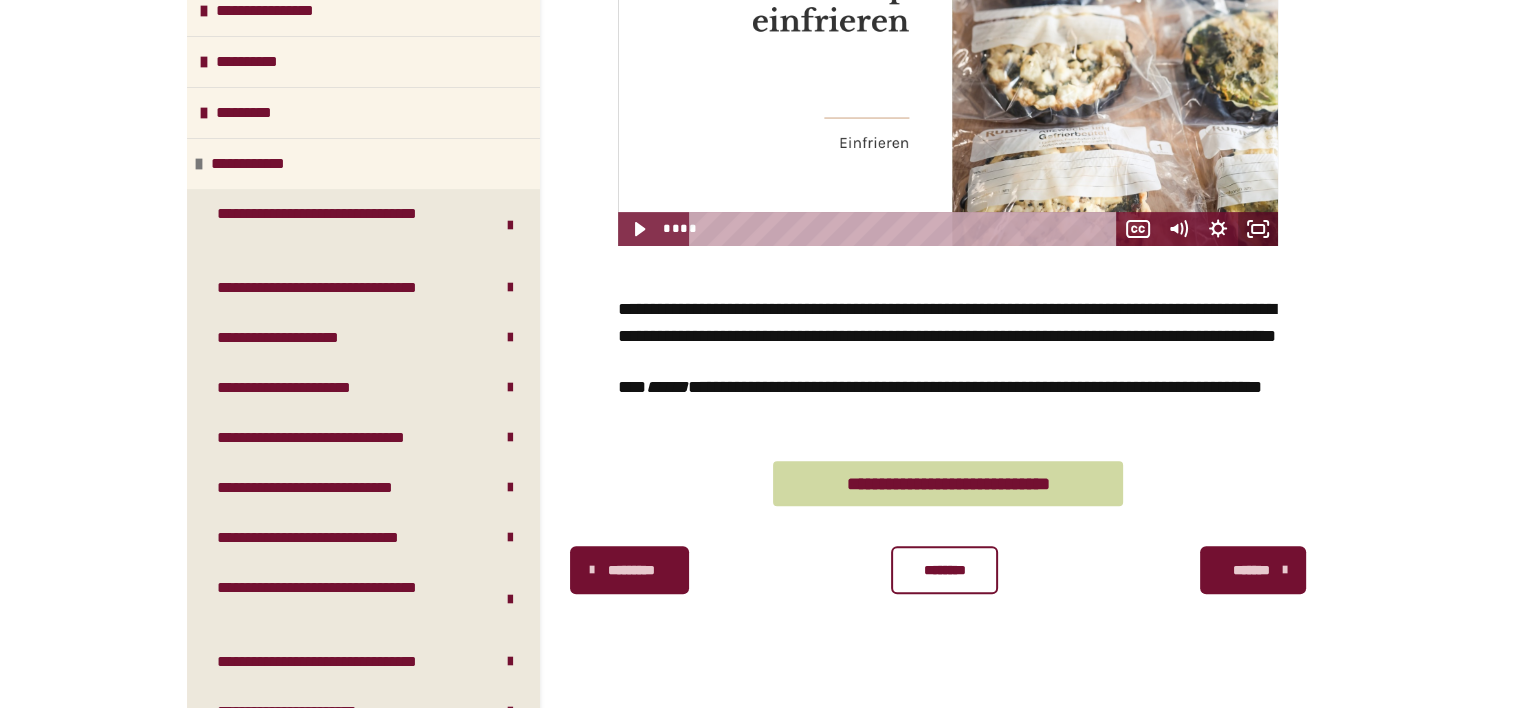 click 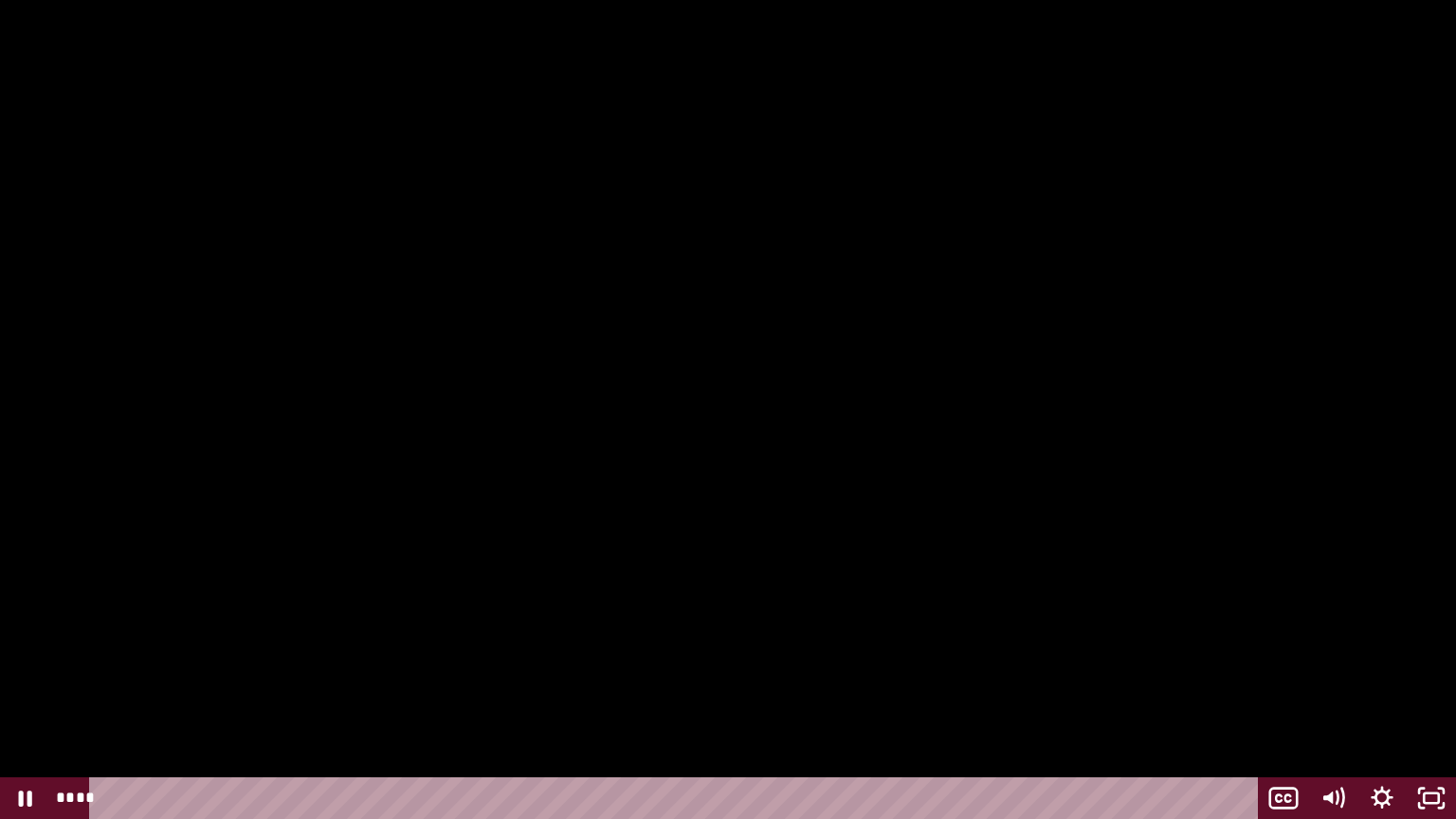 click at bounding box center (728, 410) 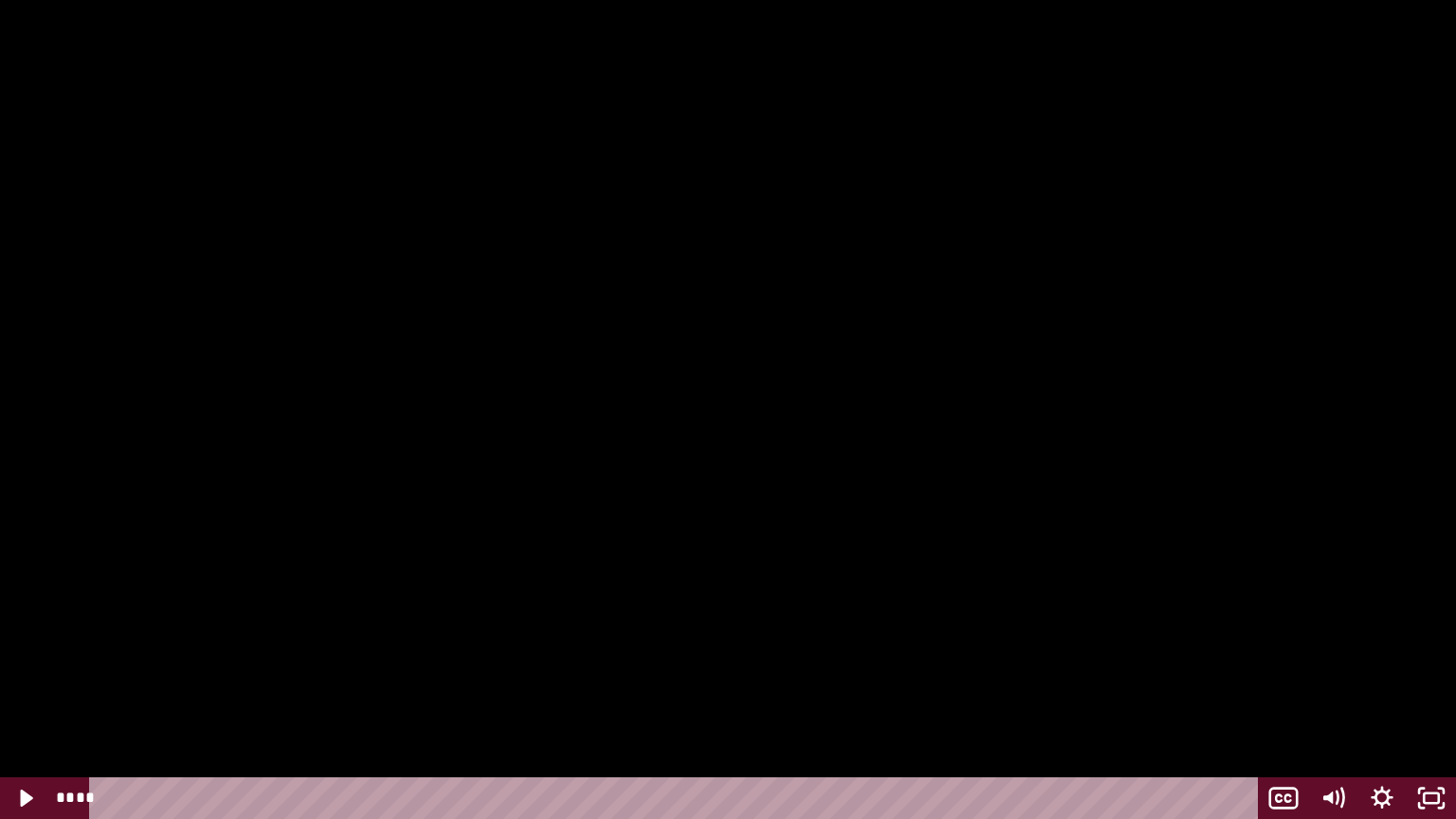 click at bounding box center (728, 410) 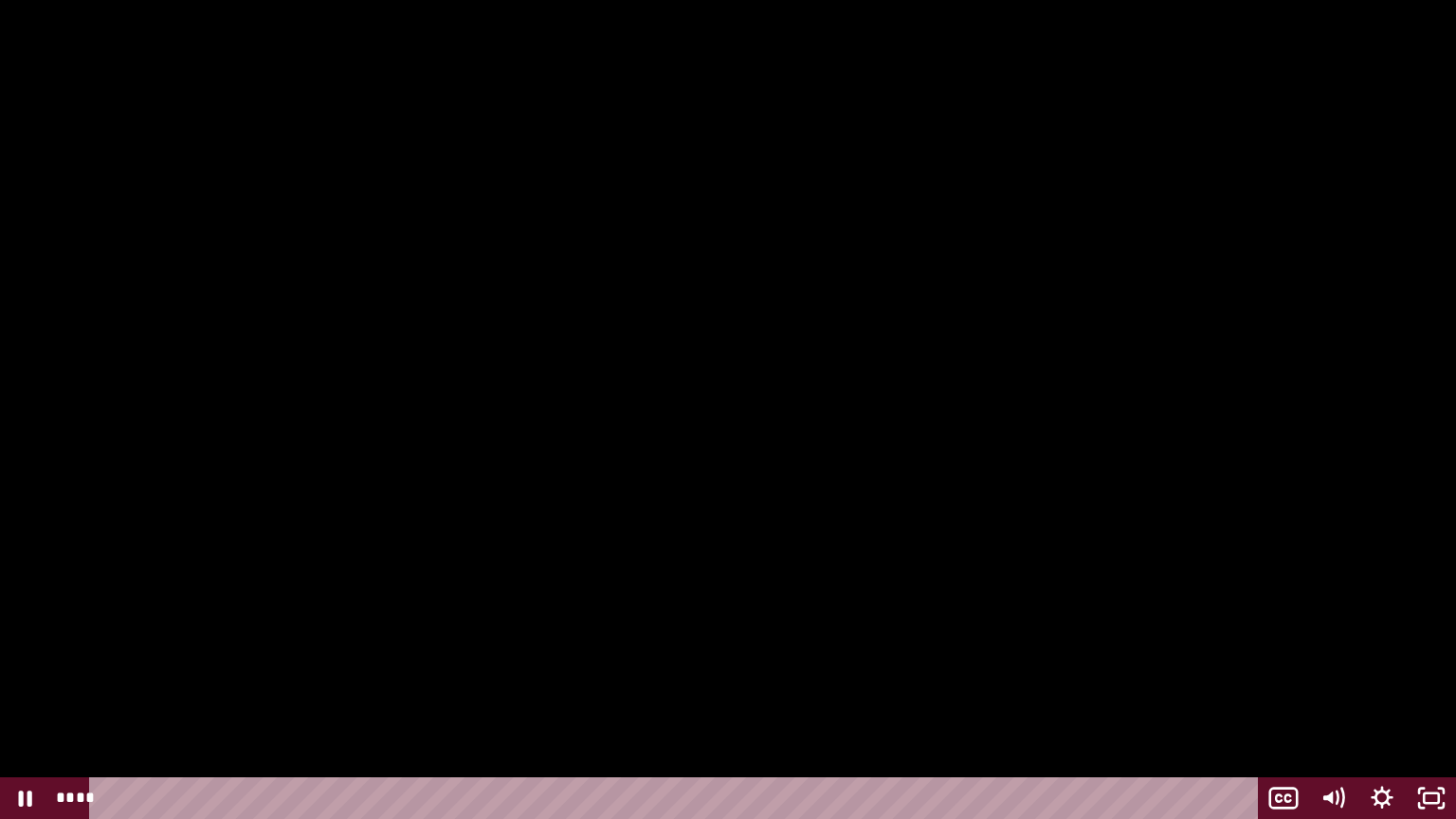 click at bounding box center [728, 410] 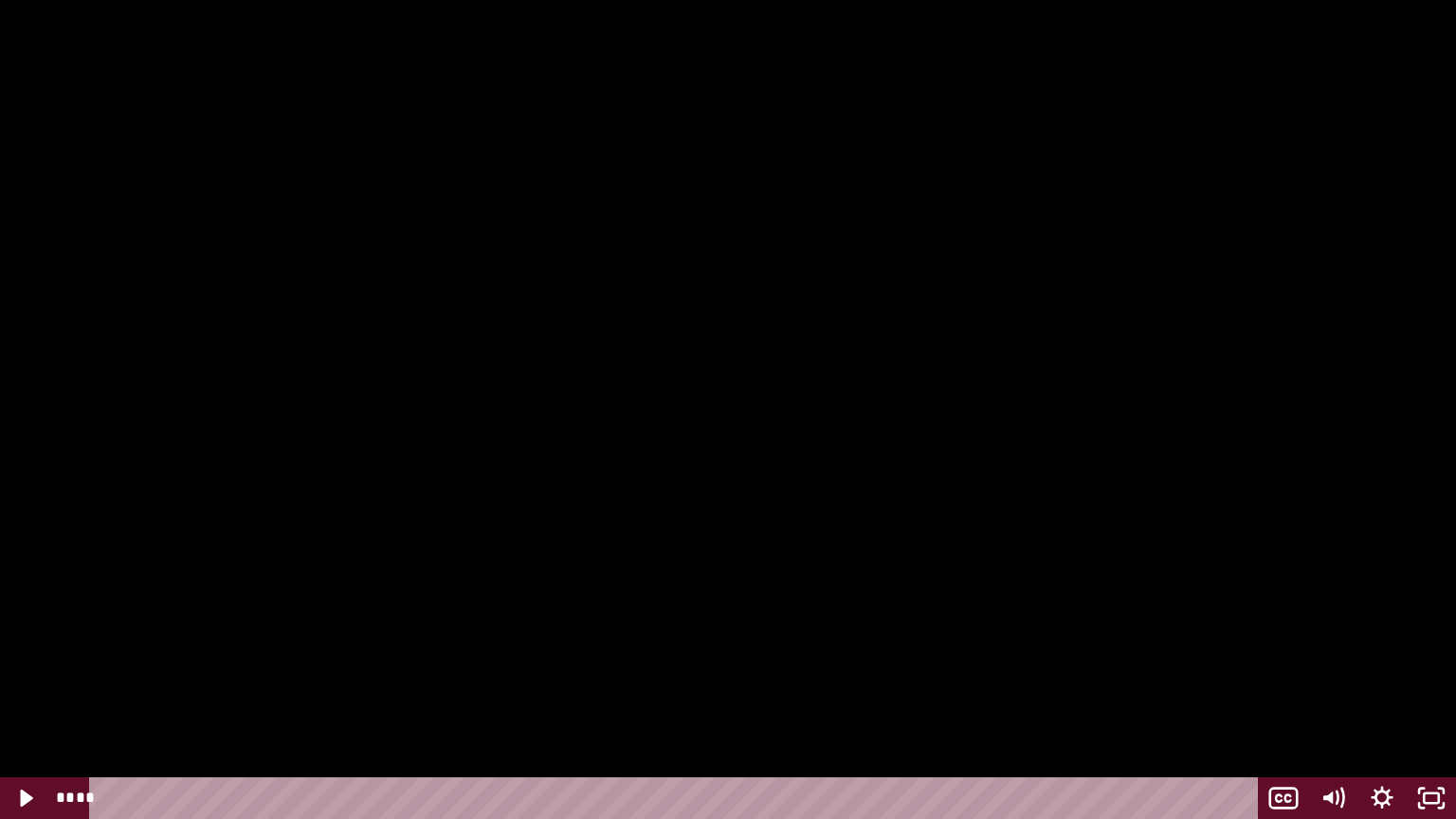 click at bounding box center (728, 410) 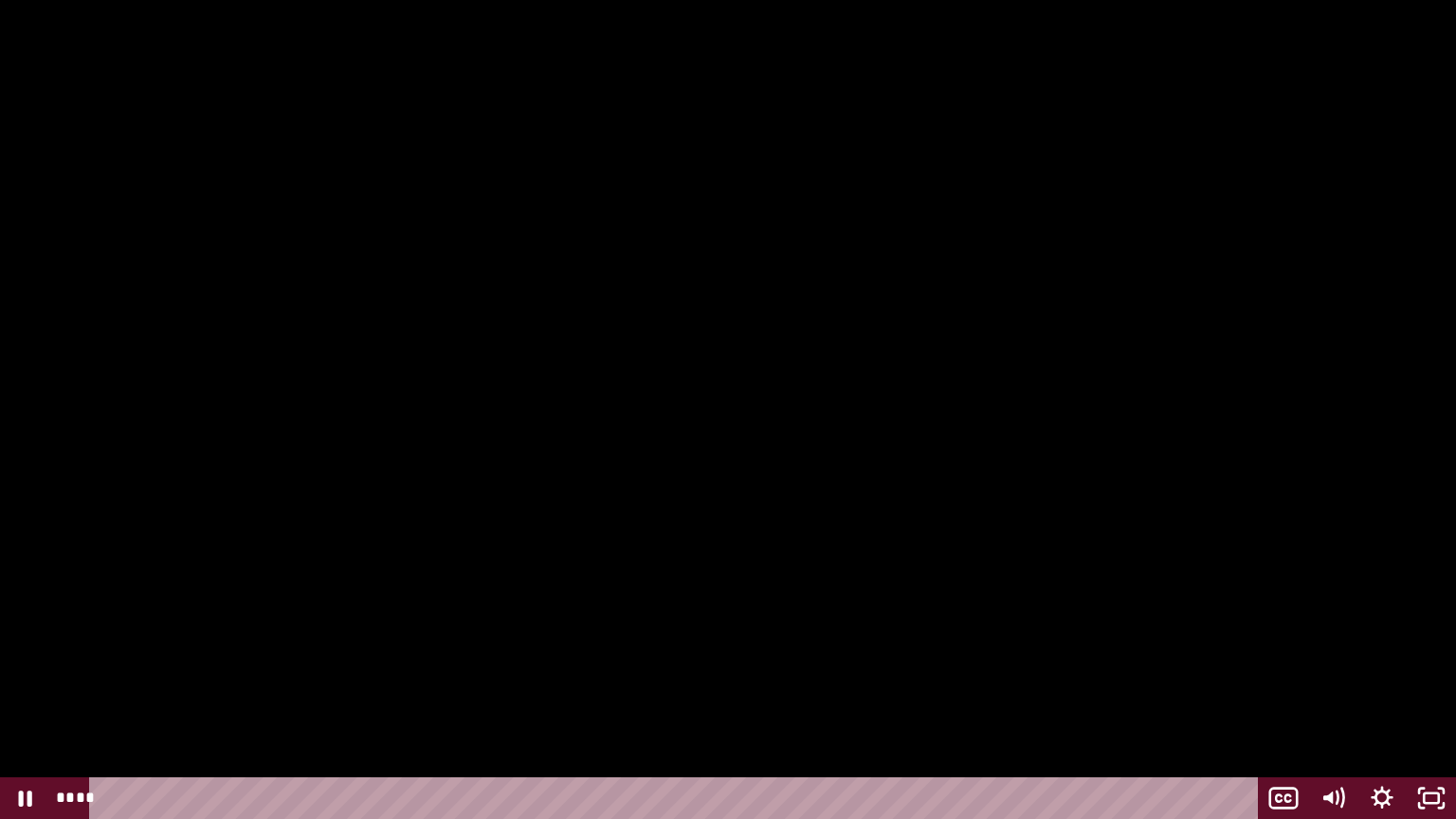 click at bounding box center (728, 410) 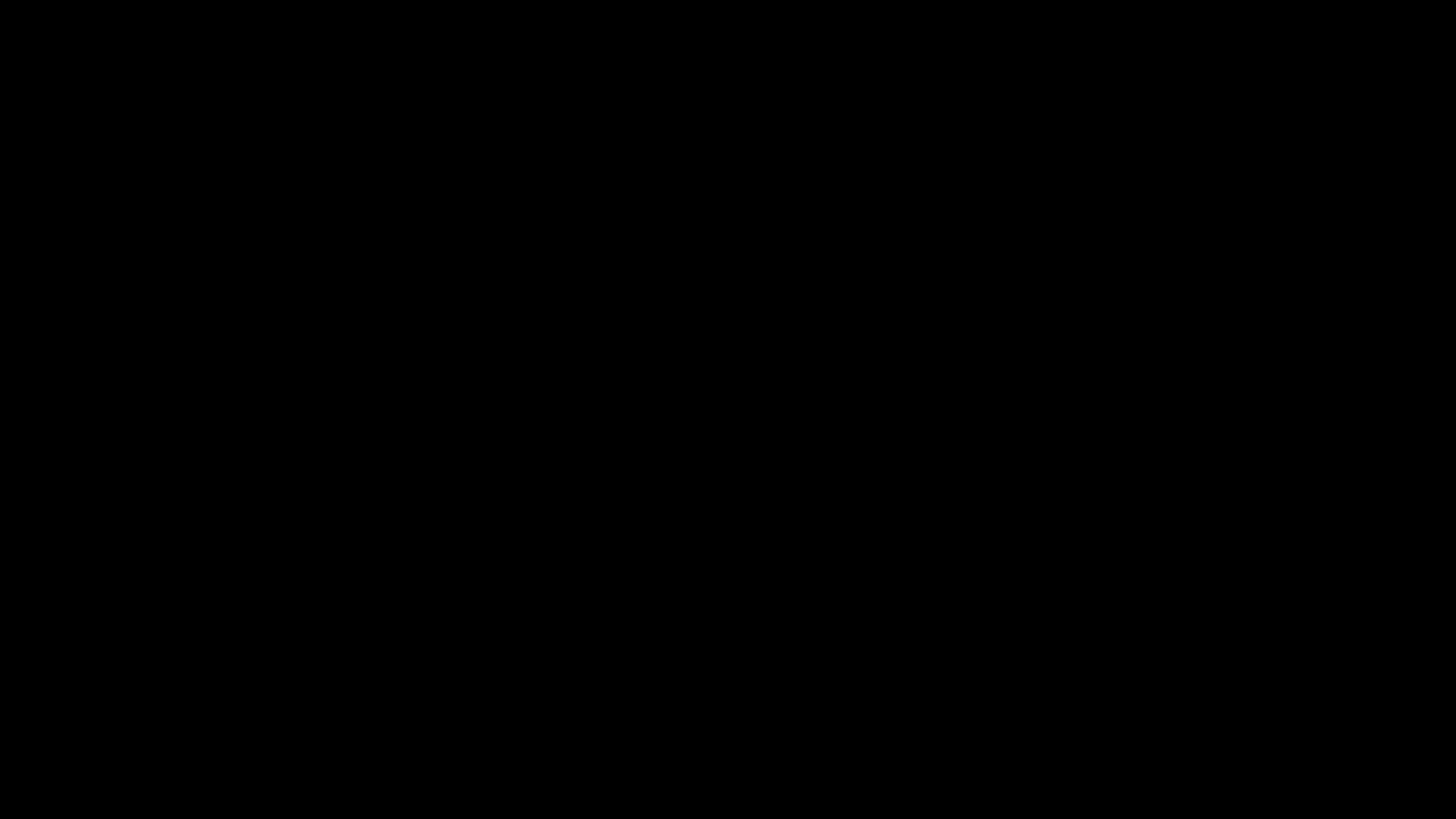 click at bounding box center (728, 410) 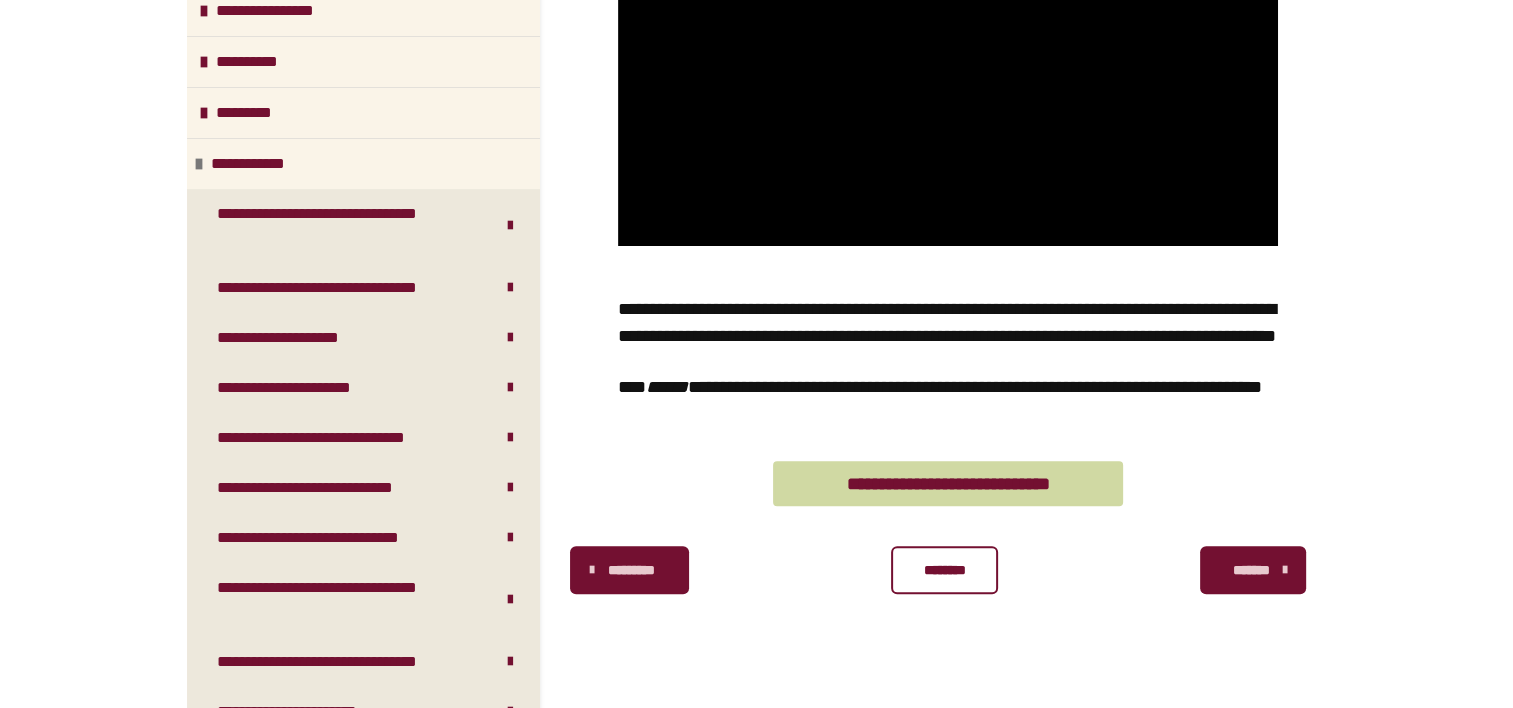click on "********" at bounding box center [944, 570] 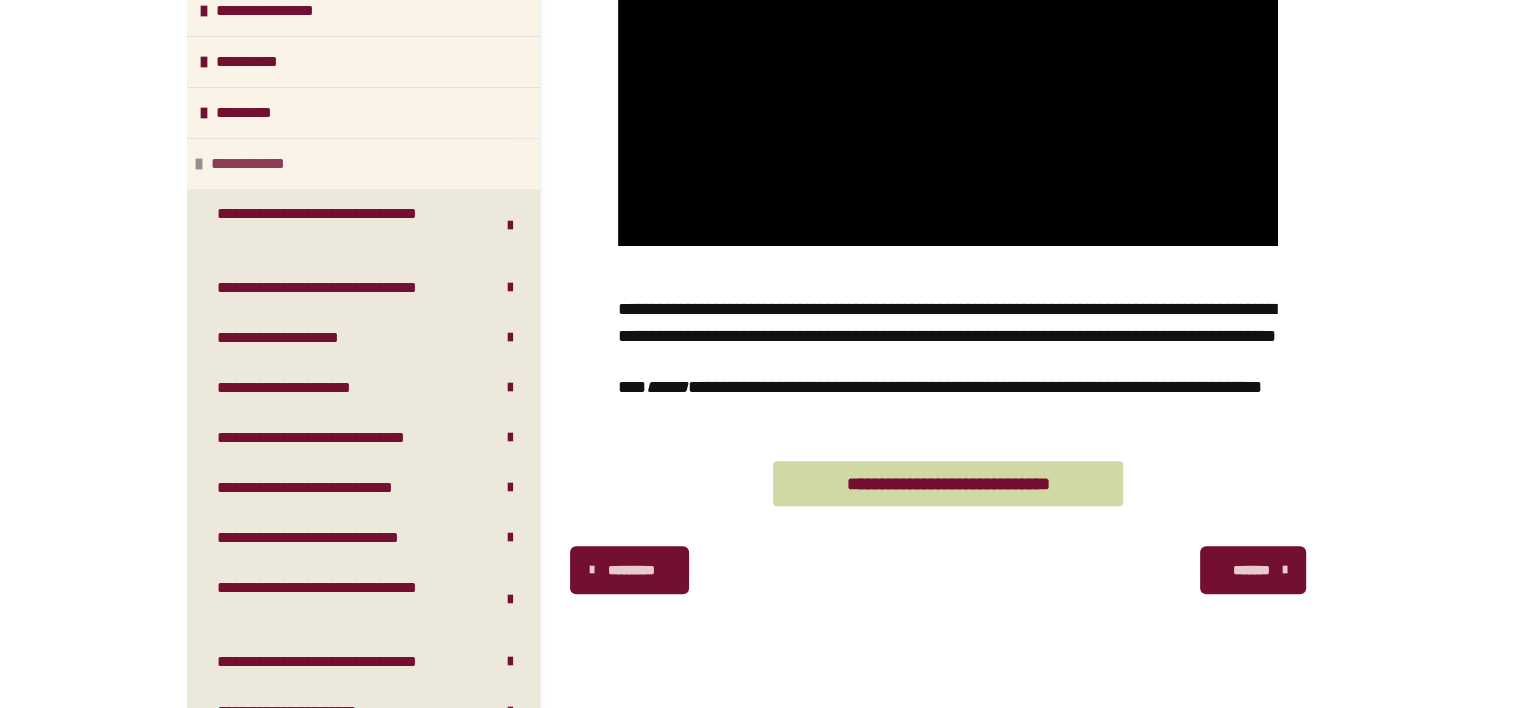 click at bounding box center (199, 164) 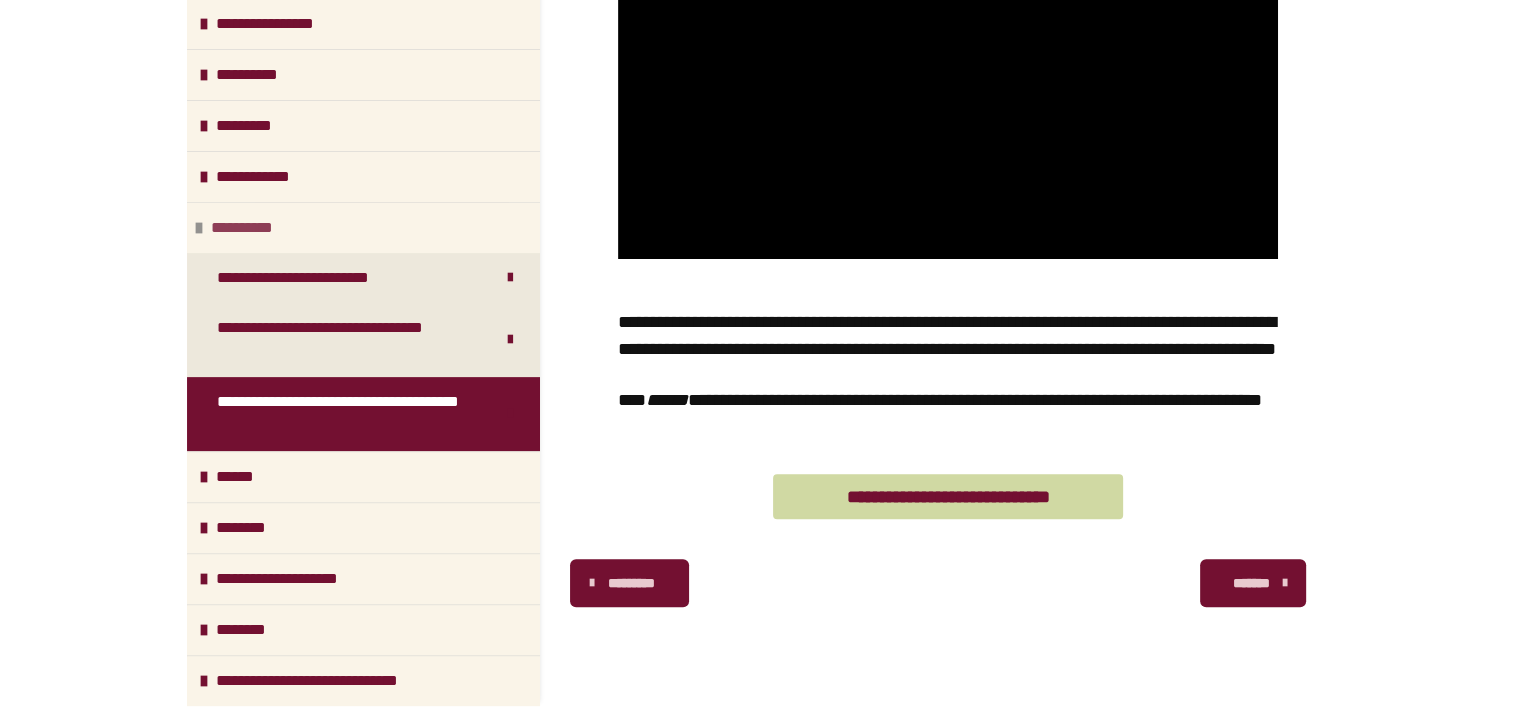 click on "**********" at bounding box center (246, 228) 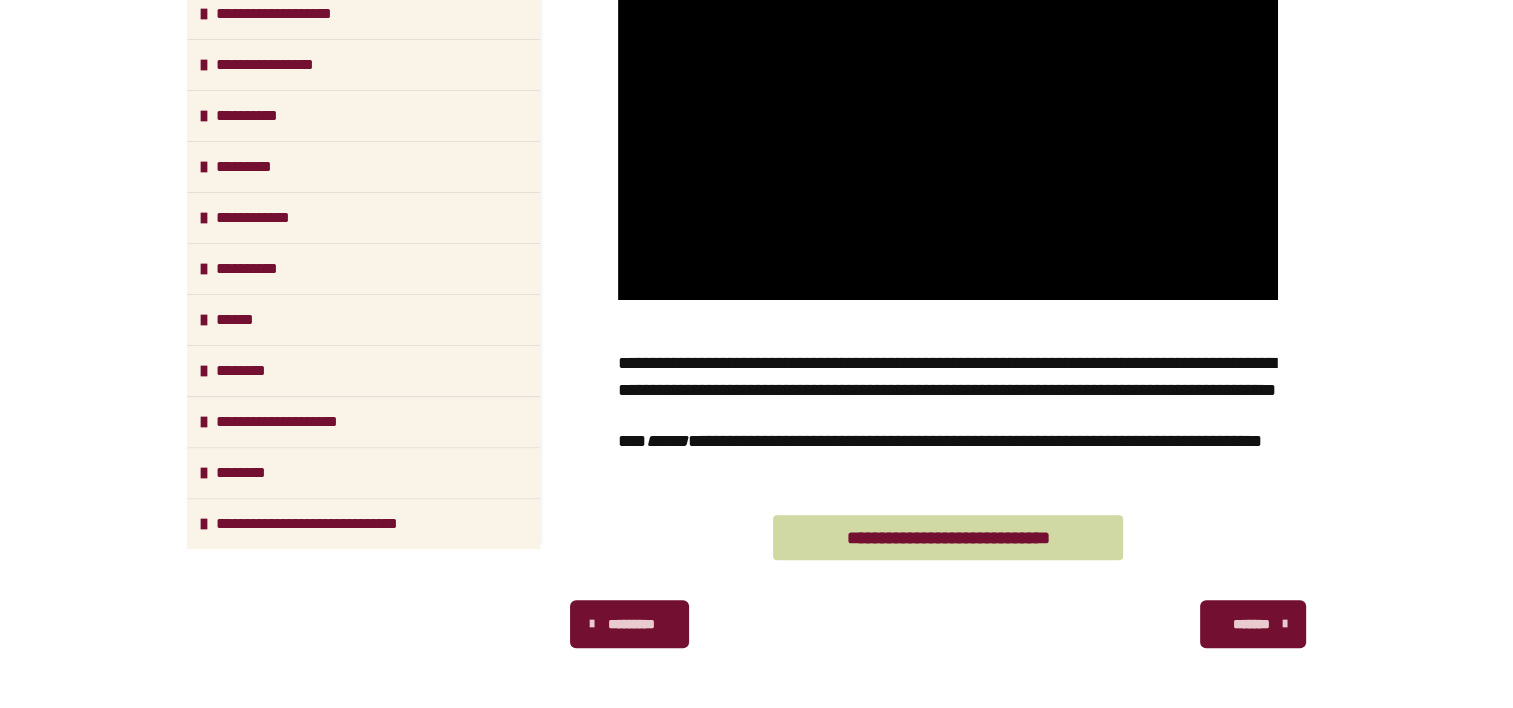 click on "*******" at bounding box center [1251, 624] 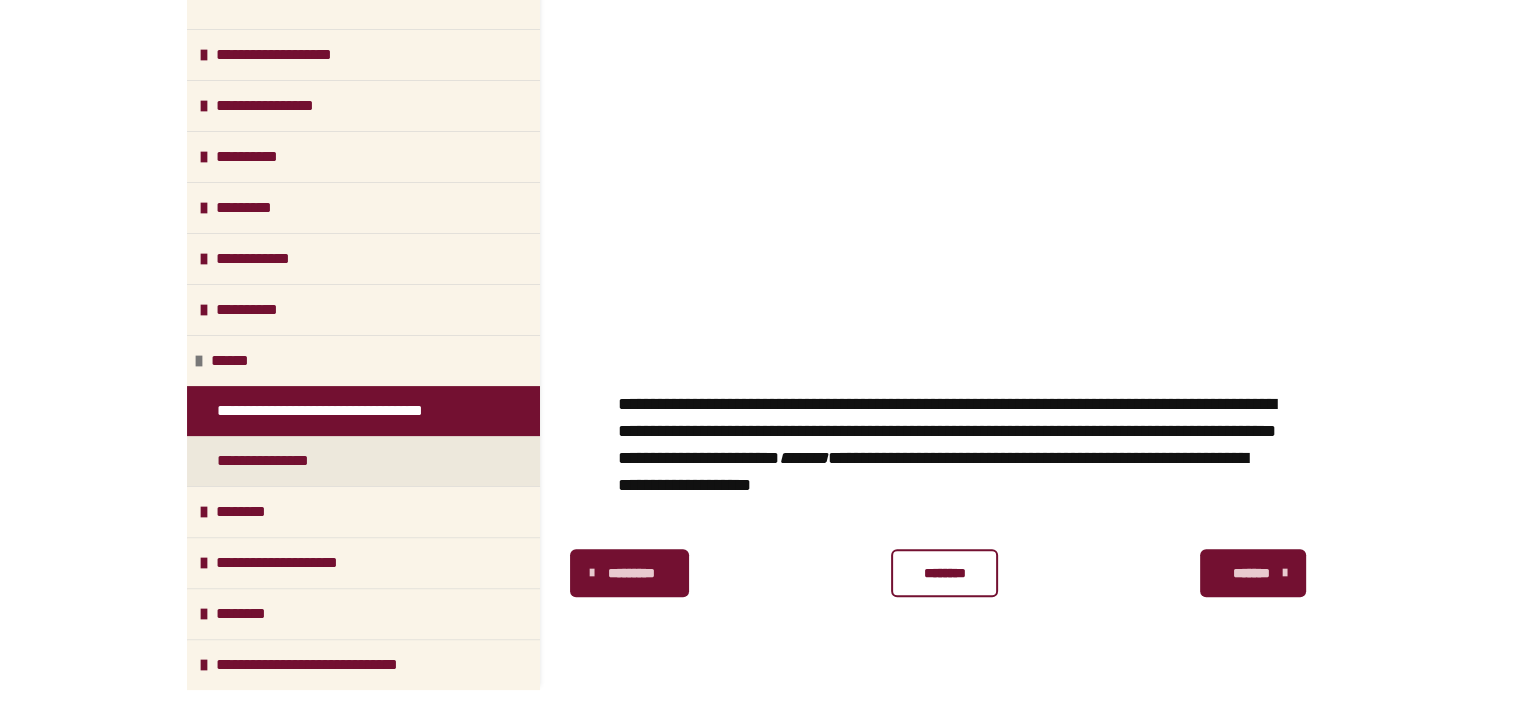 scroll, scrollTop: 448, scrollLeft: 0, axis: vertical 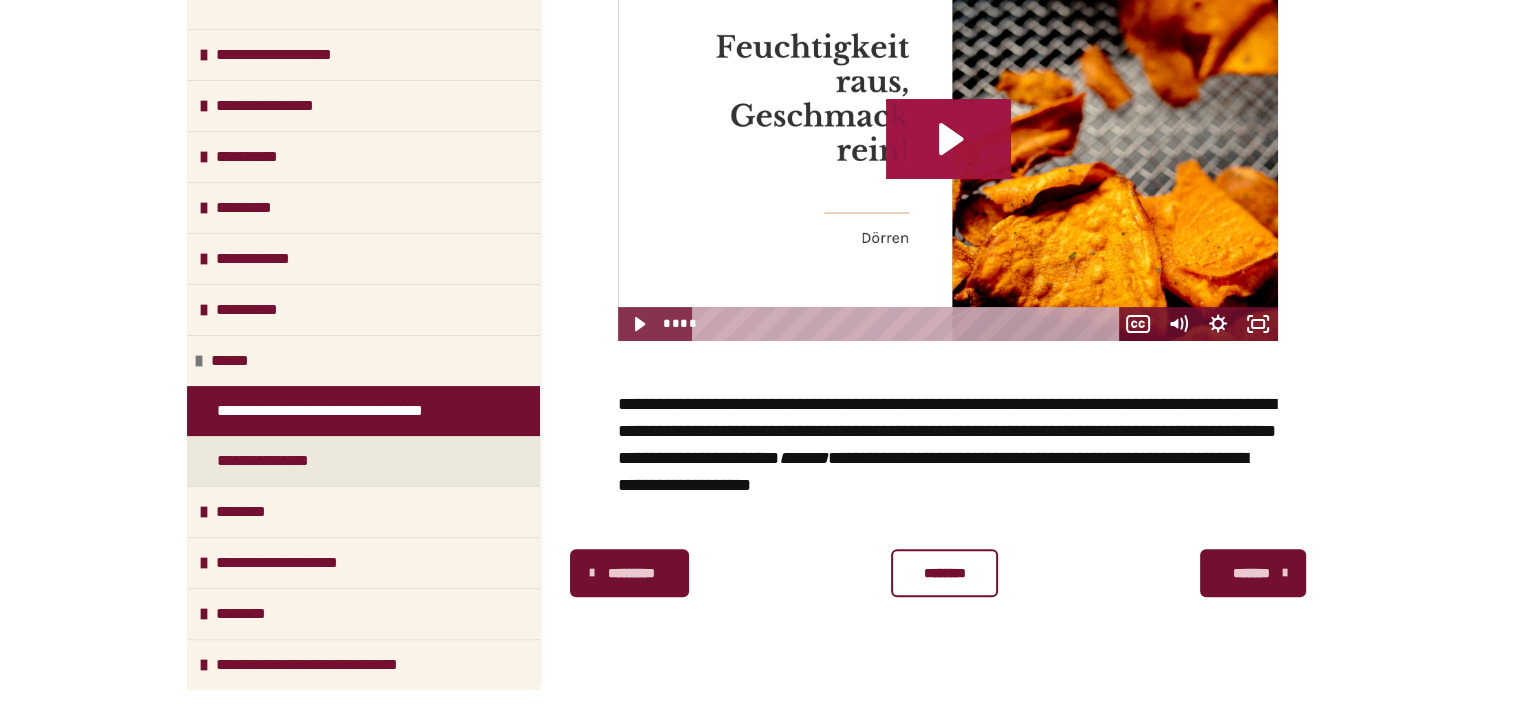 click 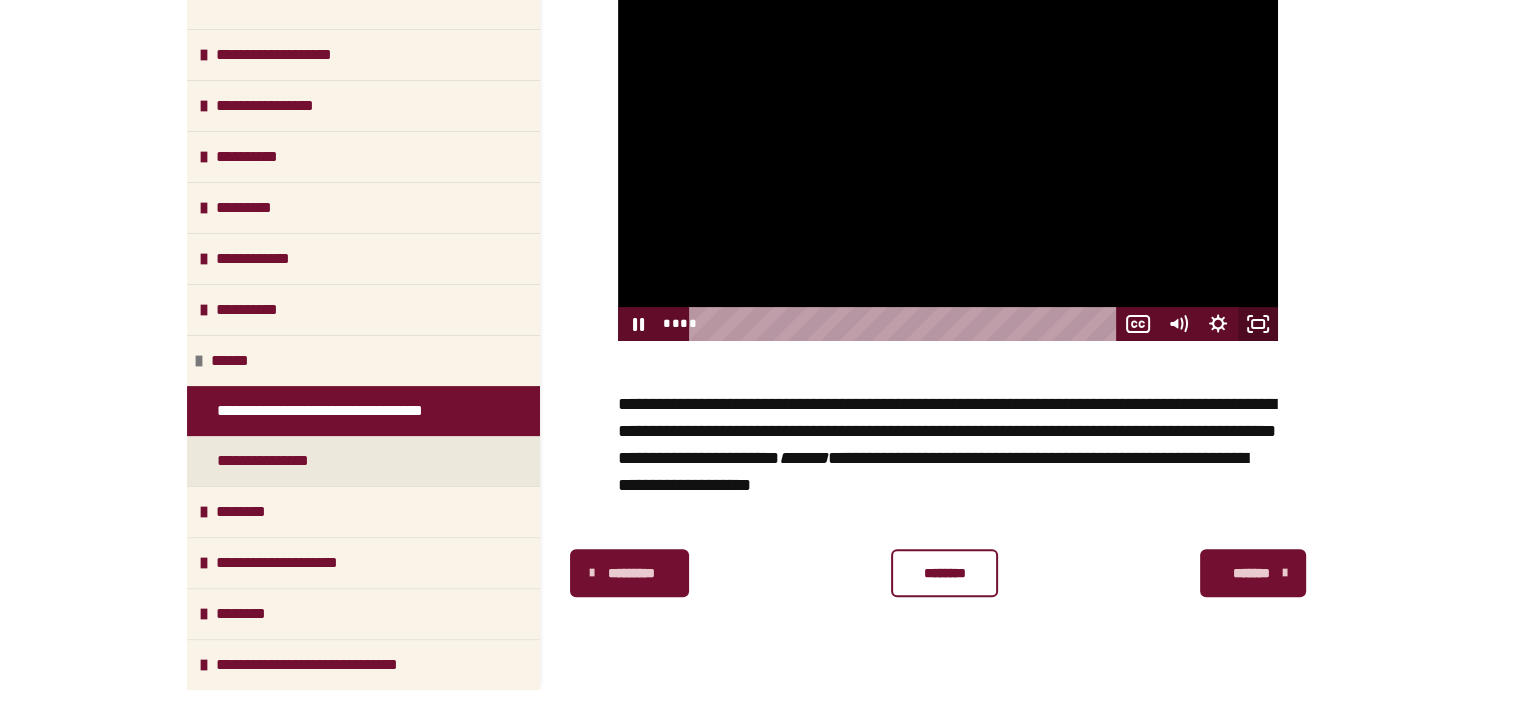 click 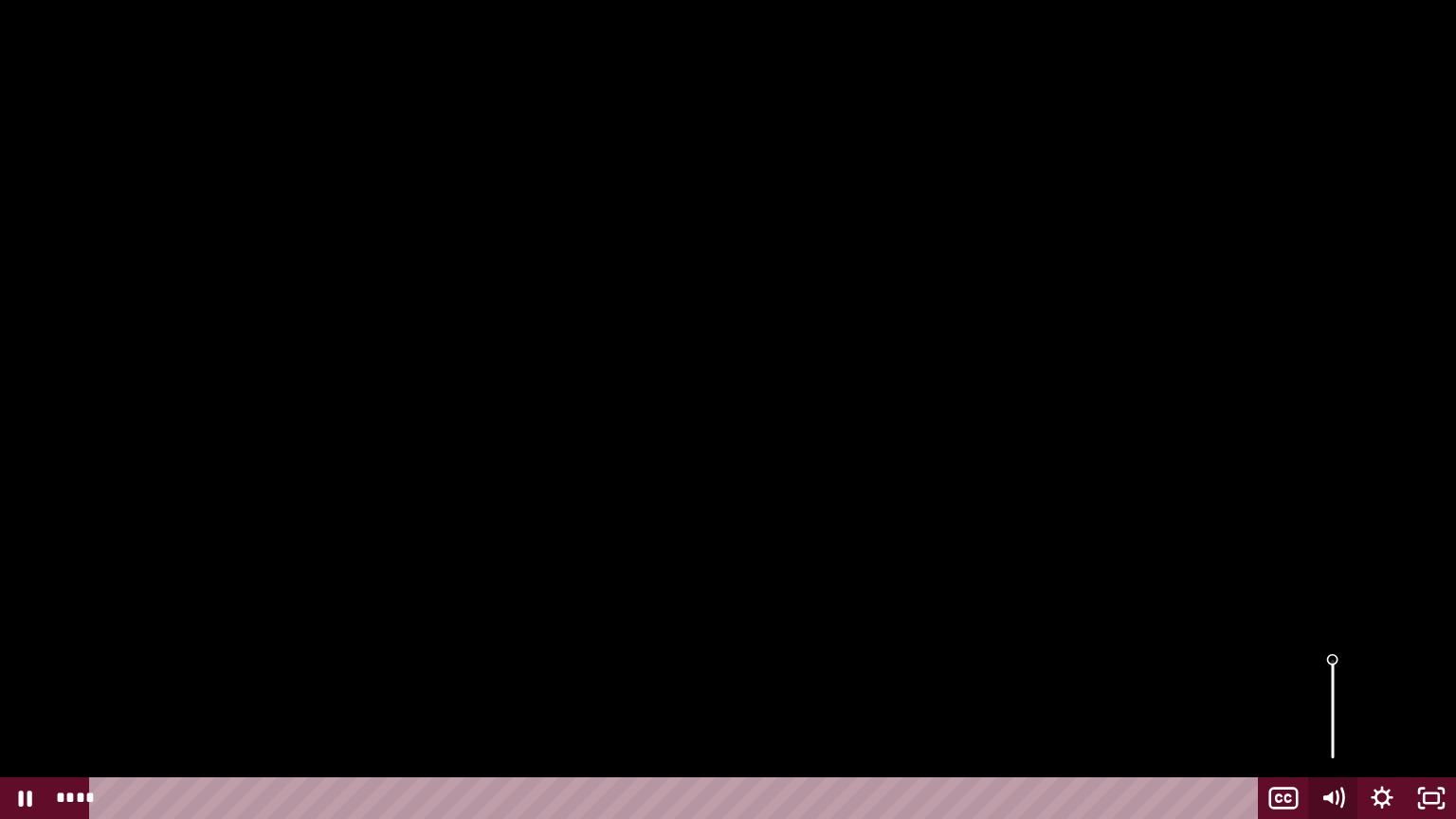 click 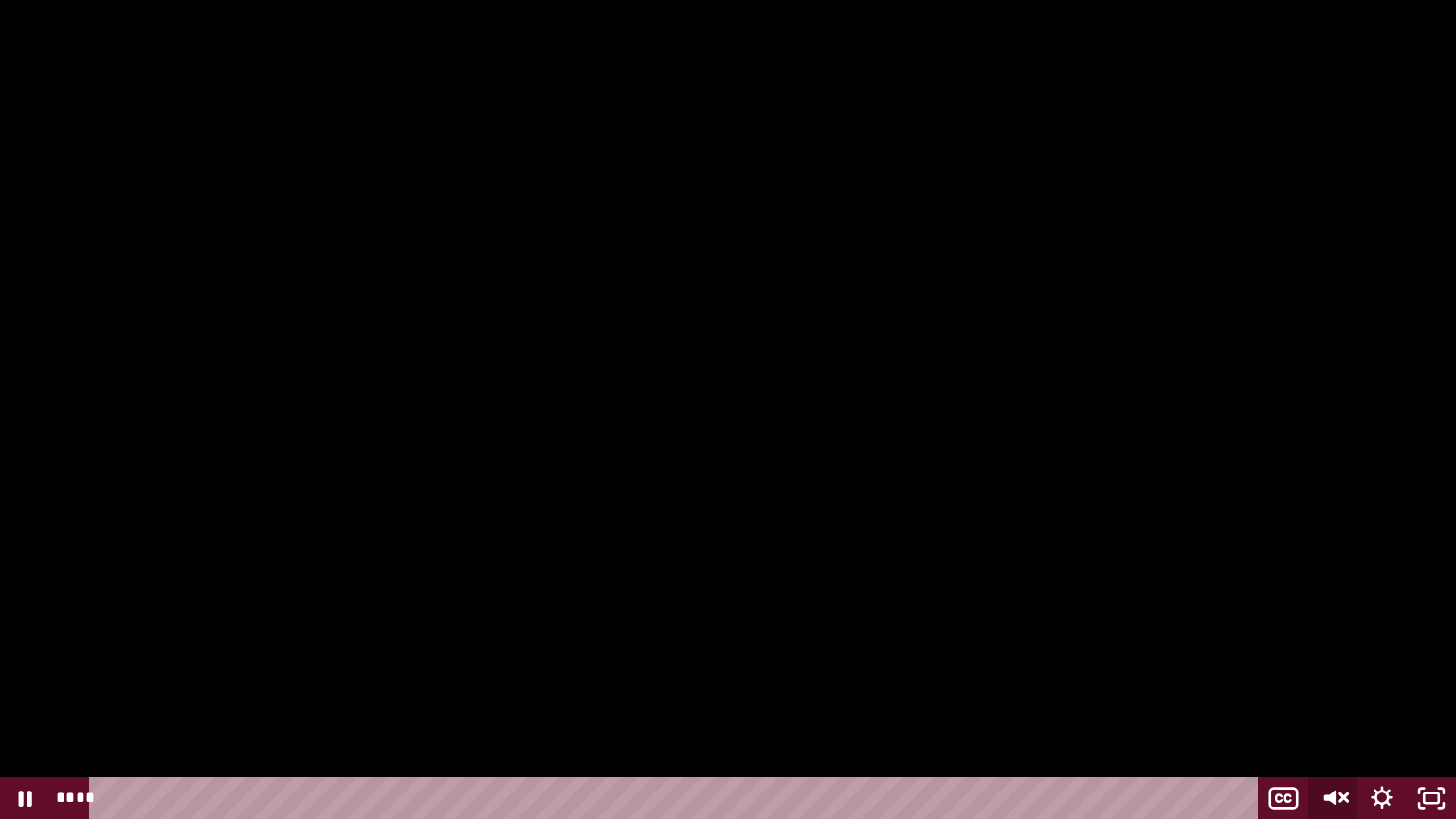 click 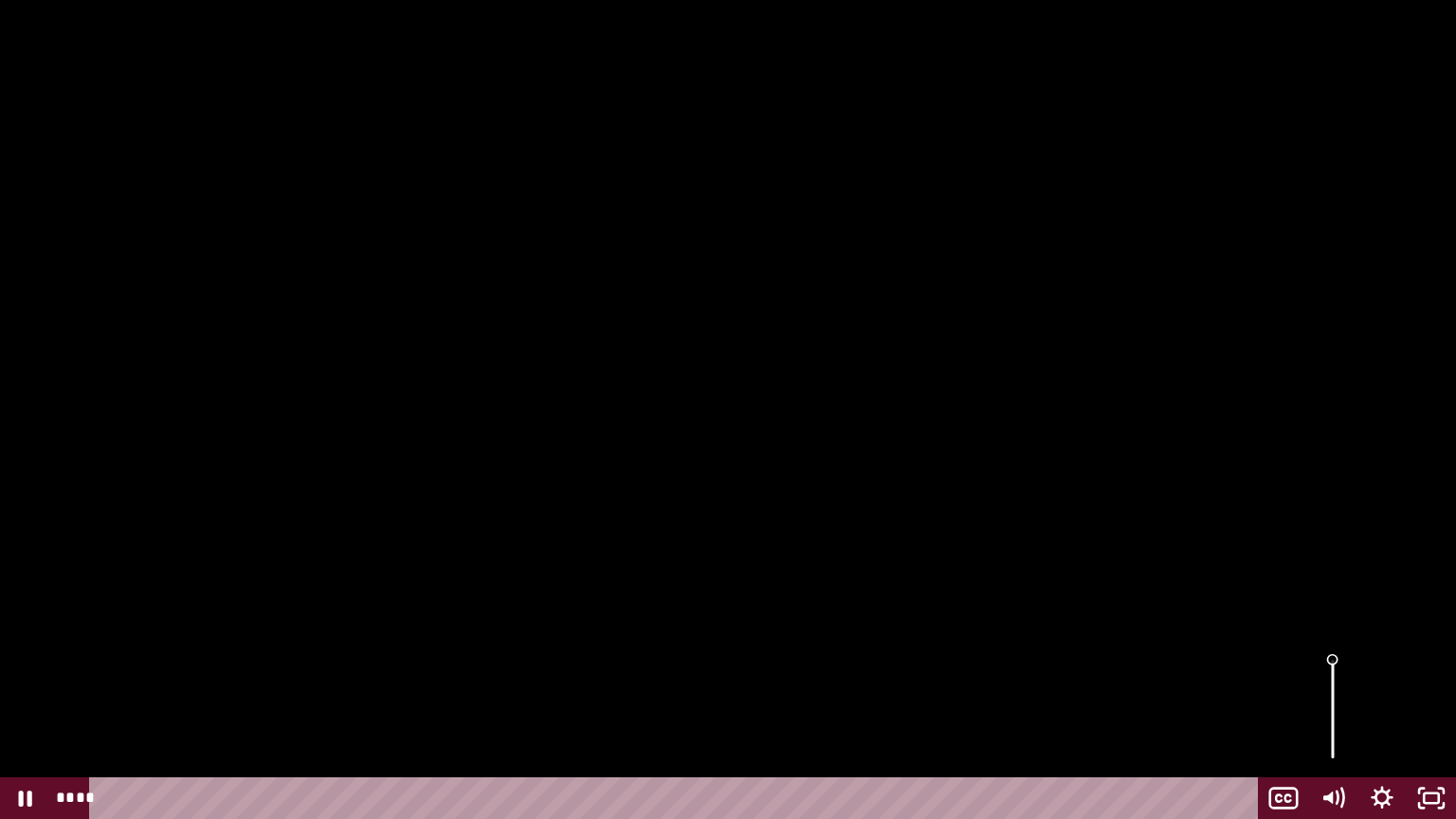 click at bounding box center [1333, 709] 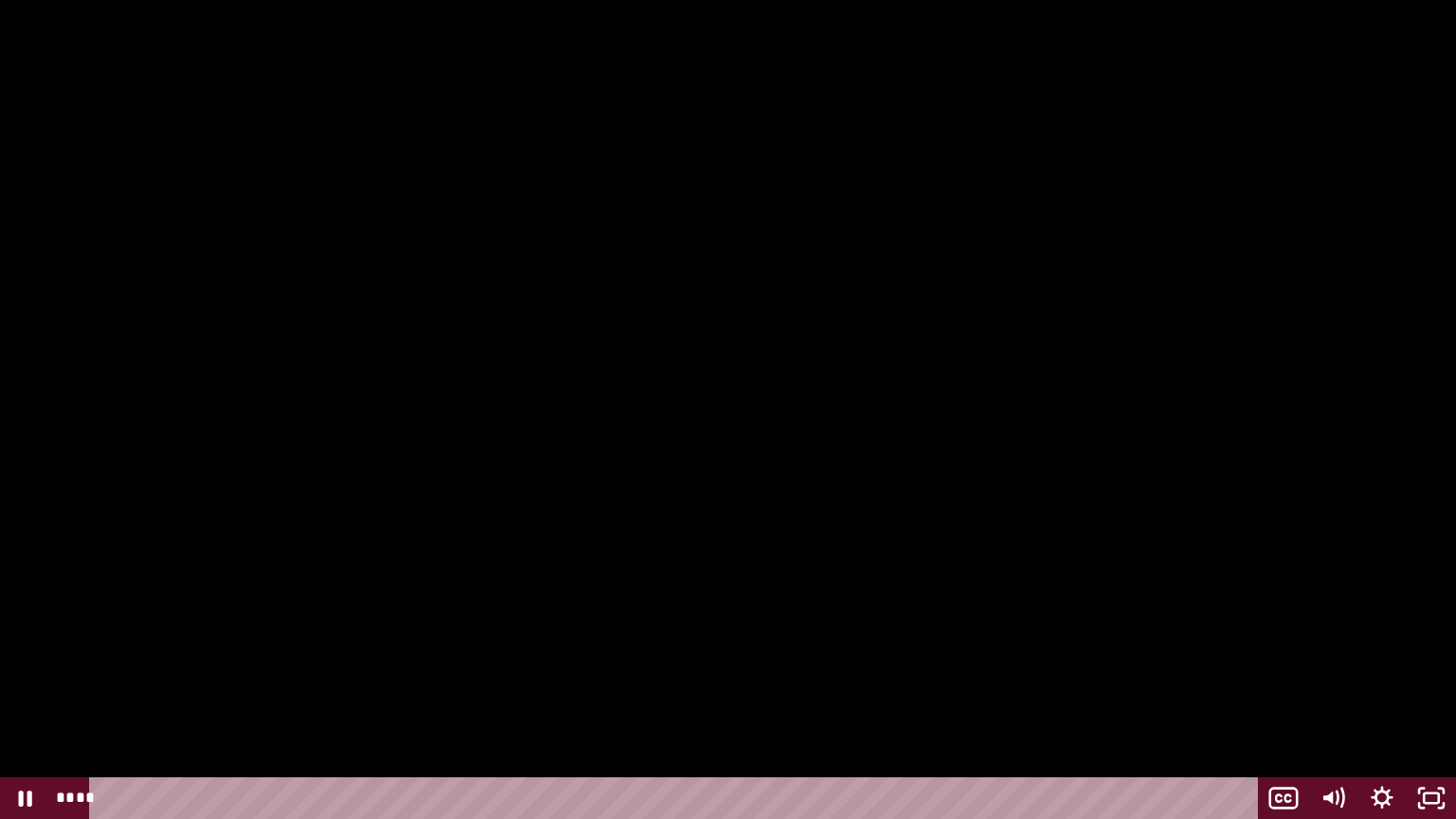 click at bounding box center (728, 410) 